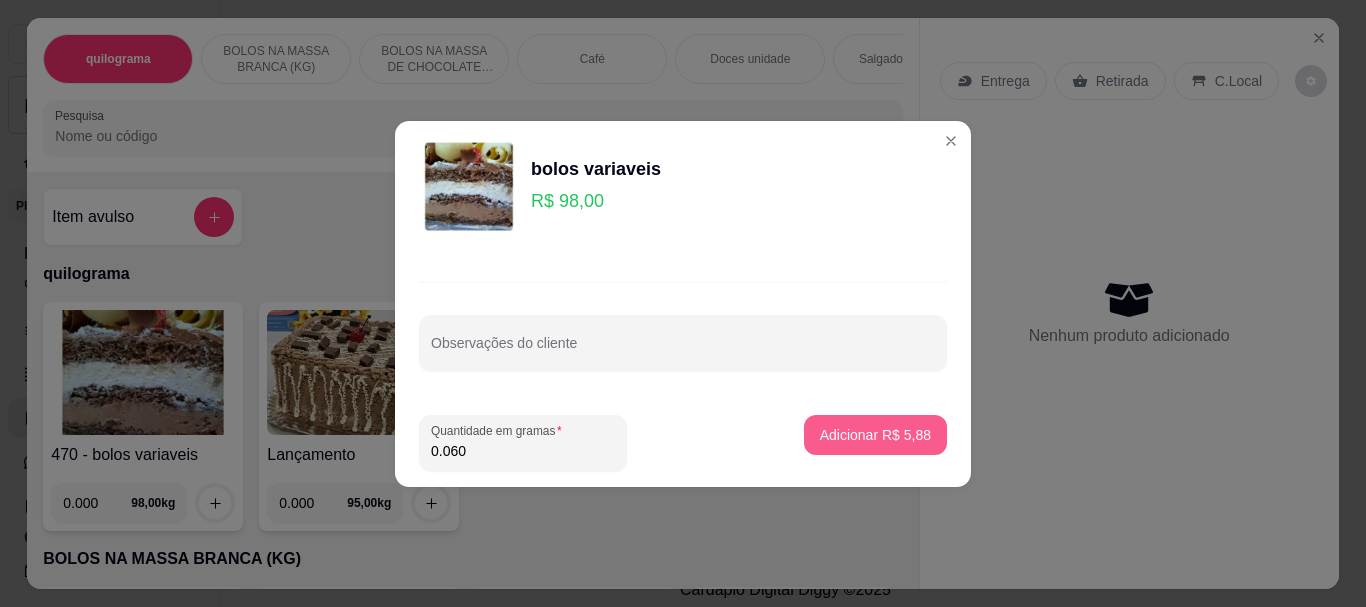 scroll, scrollTop: 0, scrollLeft: 0, axis: both 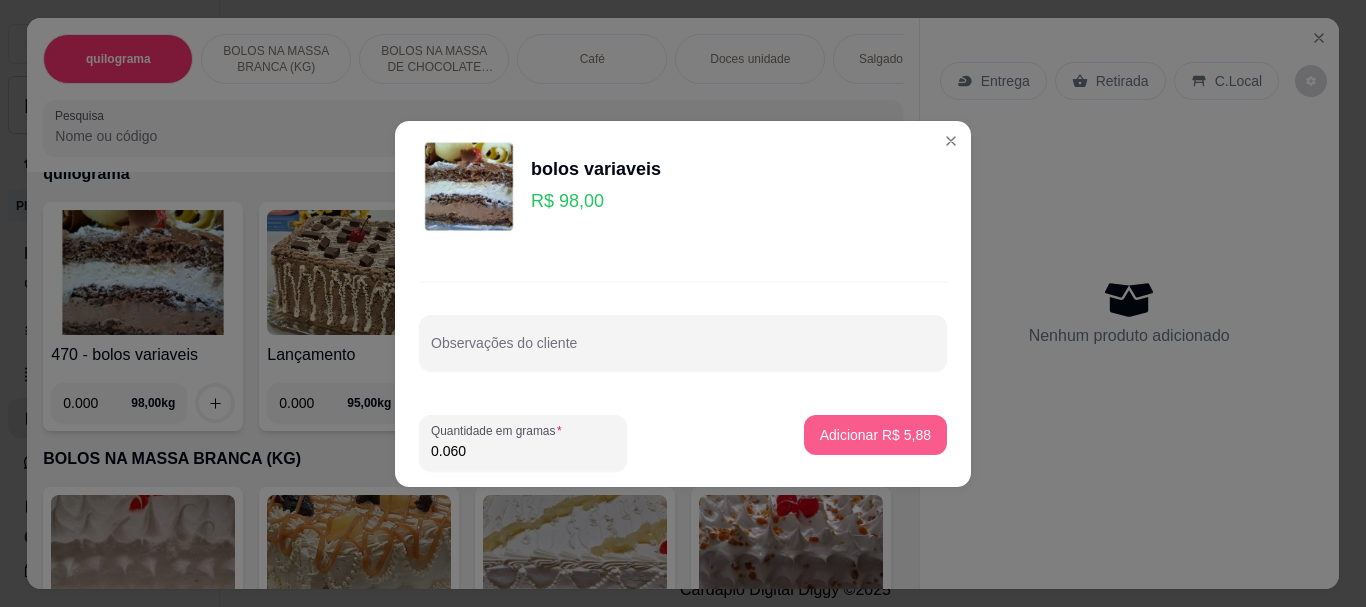 type on "0.060" 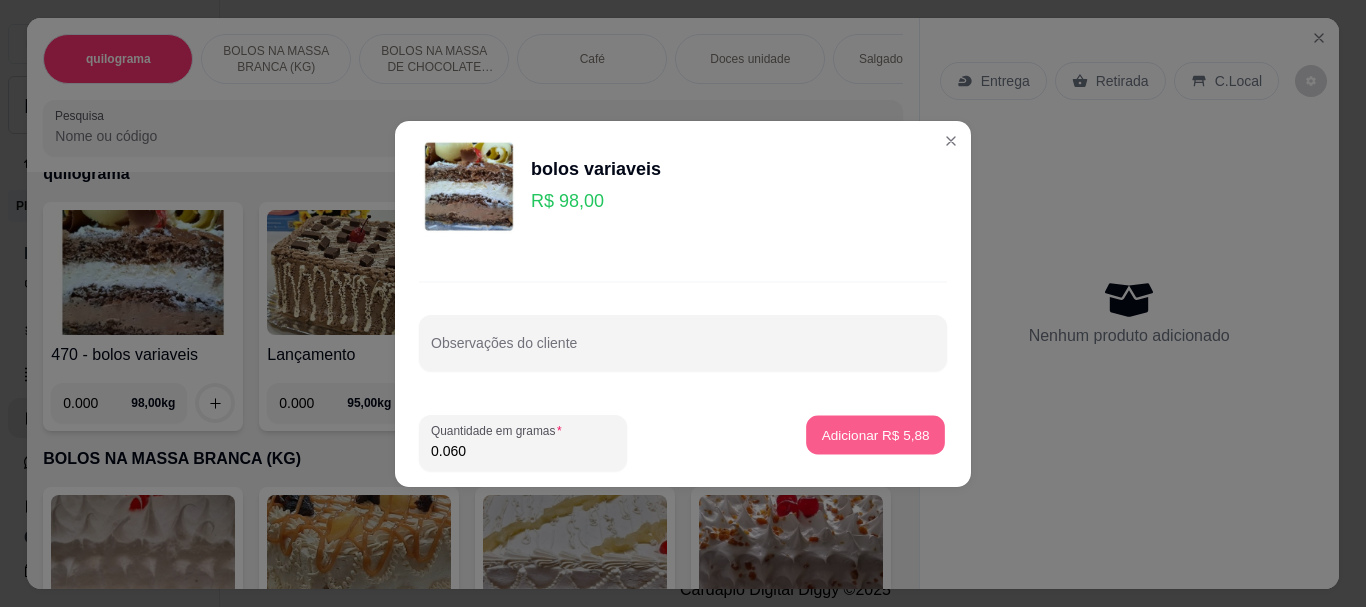 click on "Adicionar   R$ 5,88" at bounding box center (875, 434) 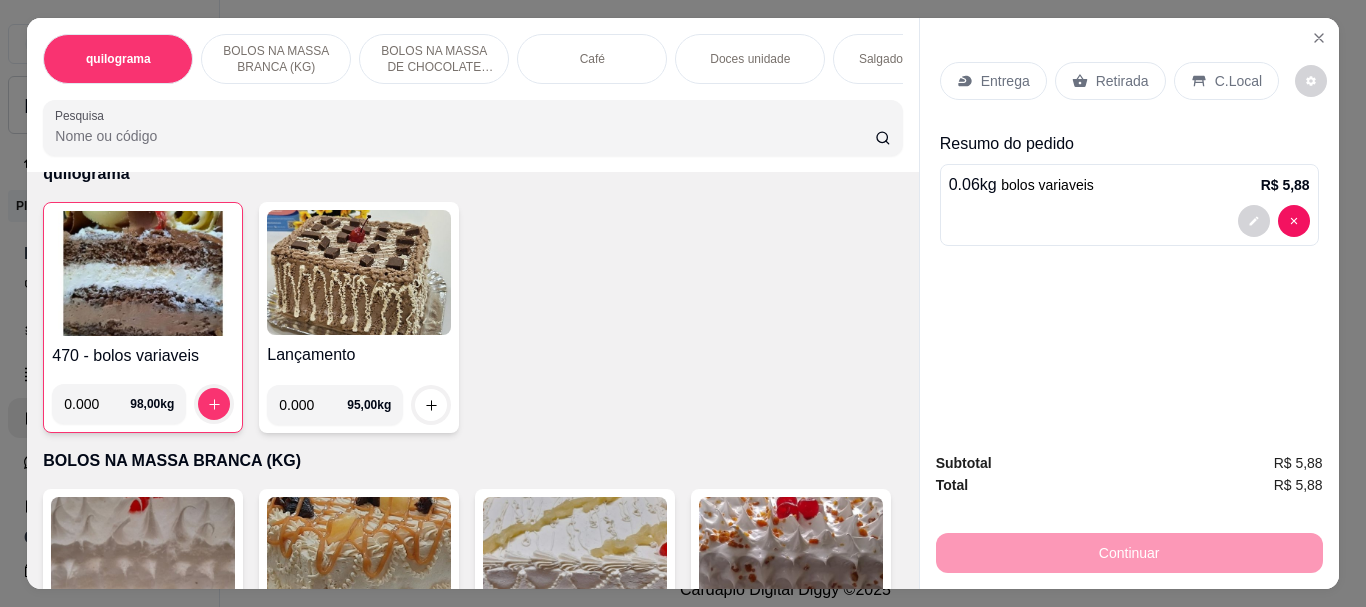 click on "Café" at bounding box center [592, 59] 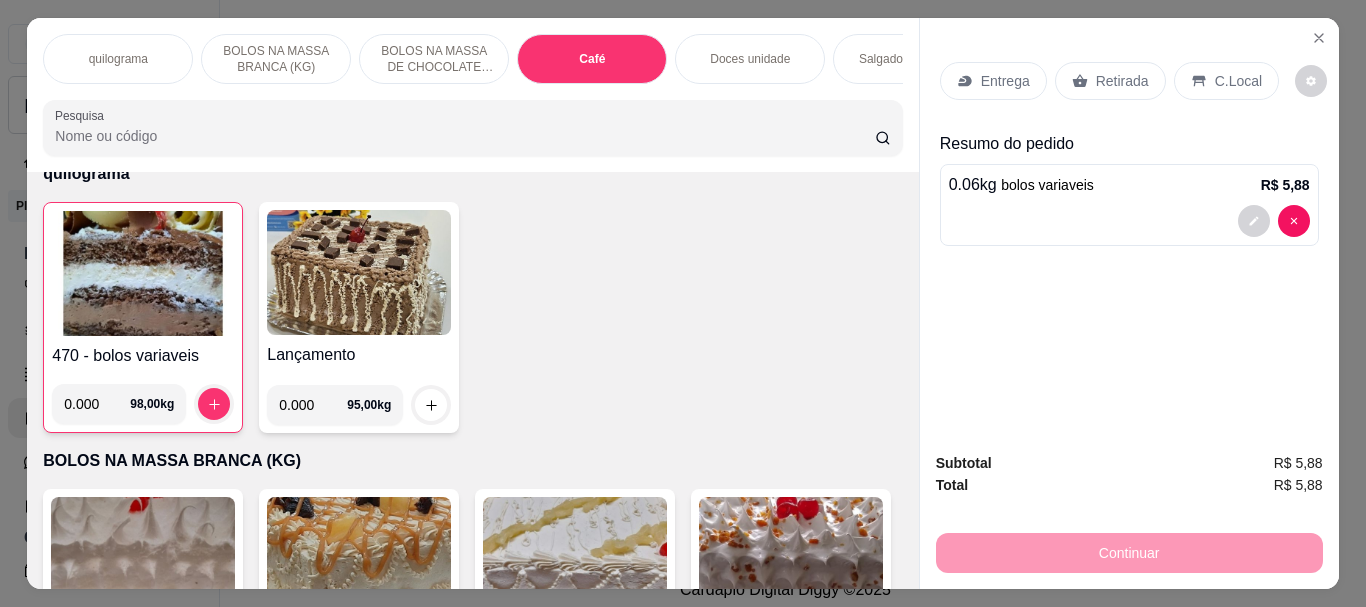 scroll, scrollTop: 7086, scrollLeft: 0, axis: vertical 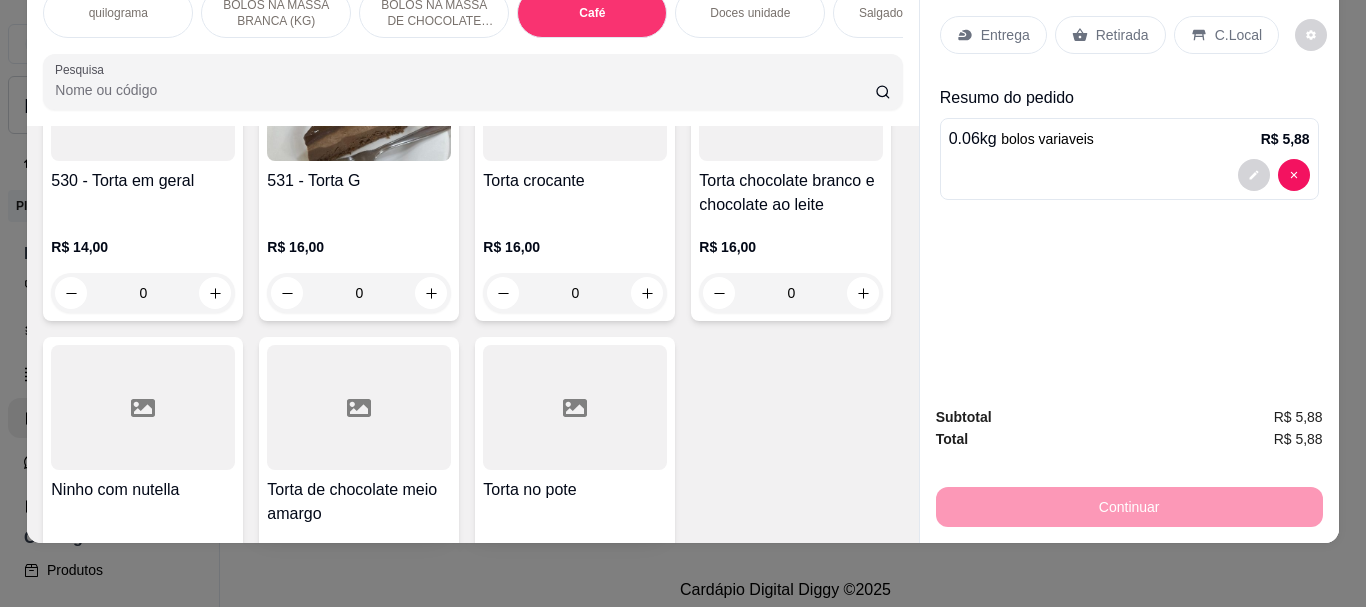 click at bounding box center (359, -1551) 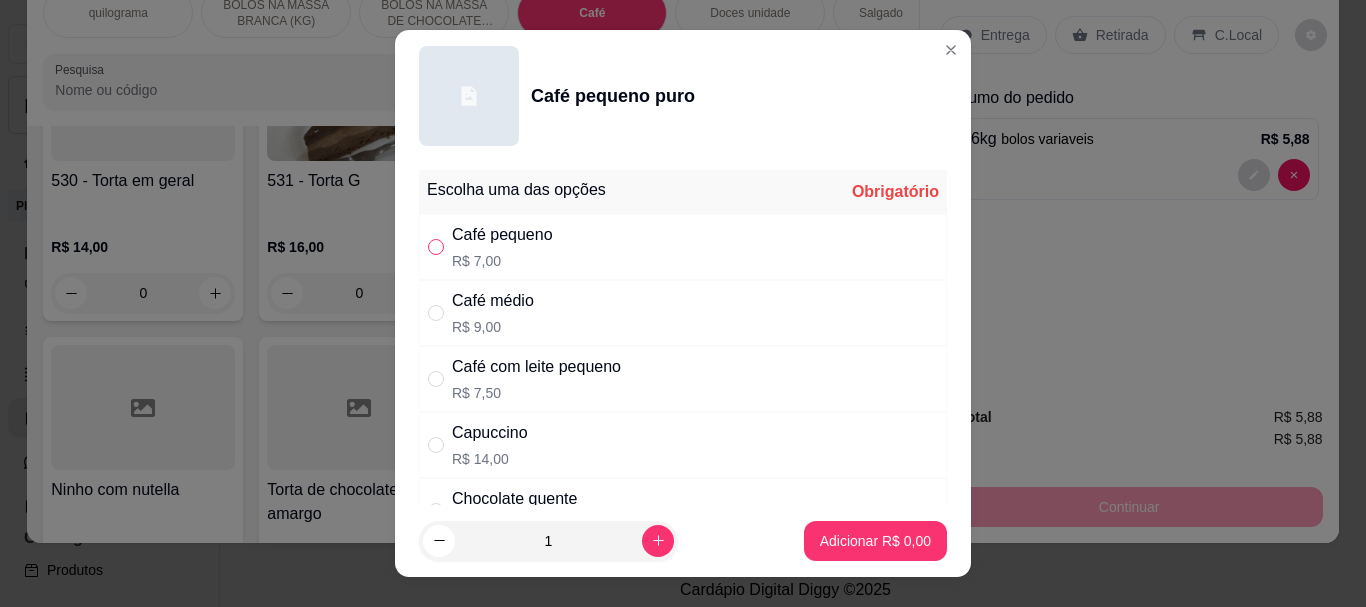 click at bounding box center (436, 247) 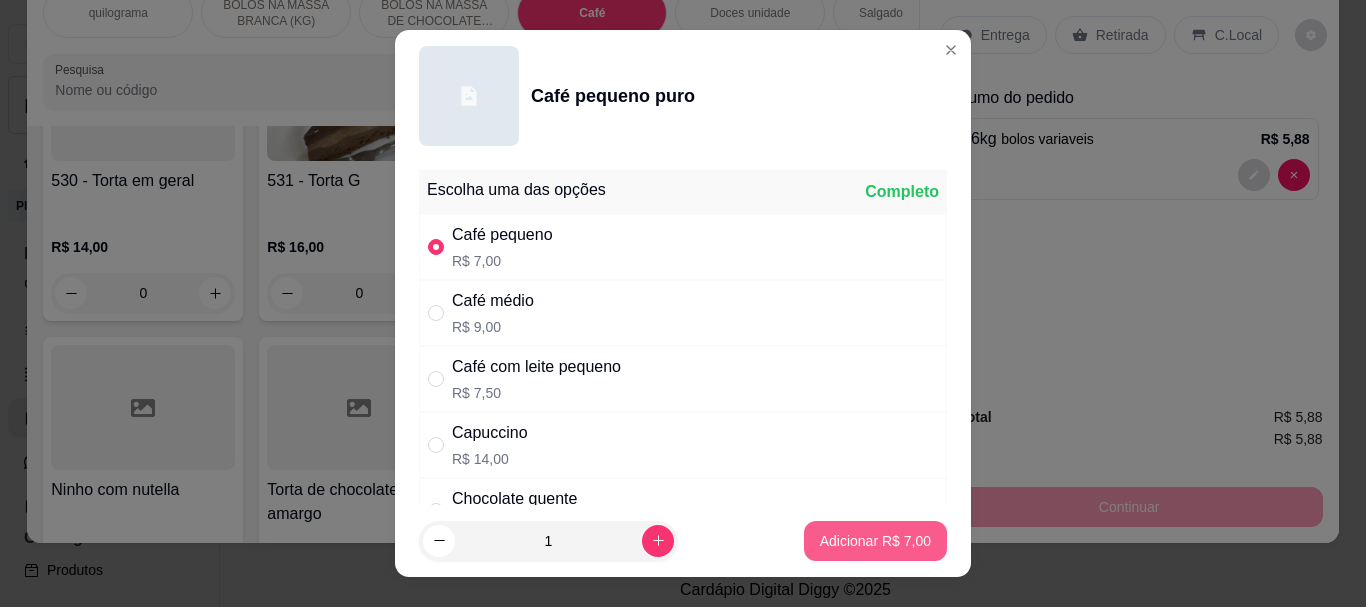click on "Adicionar   R$ 7,00" at bounding box center (875, 541) 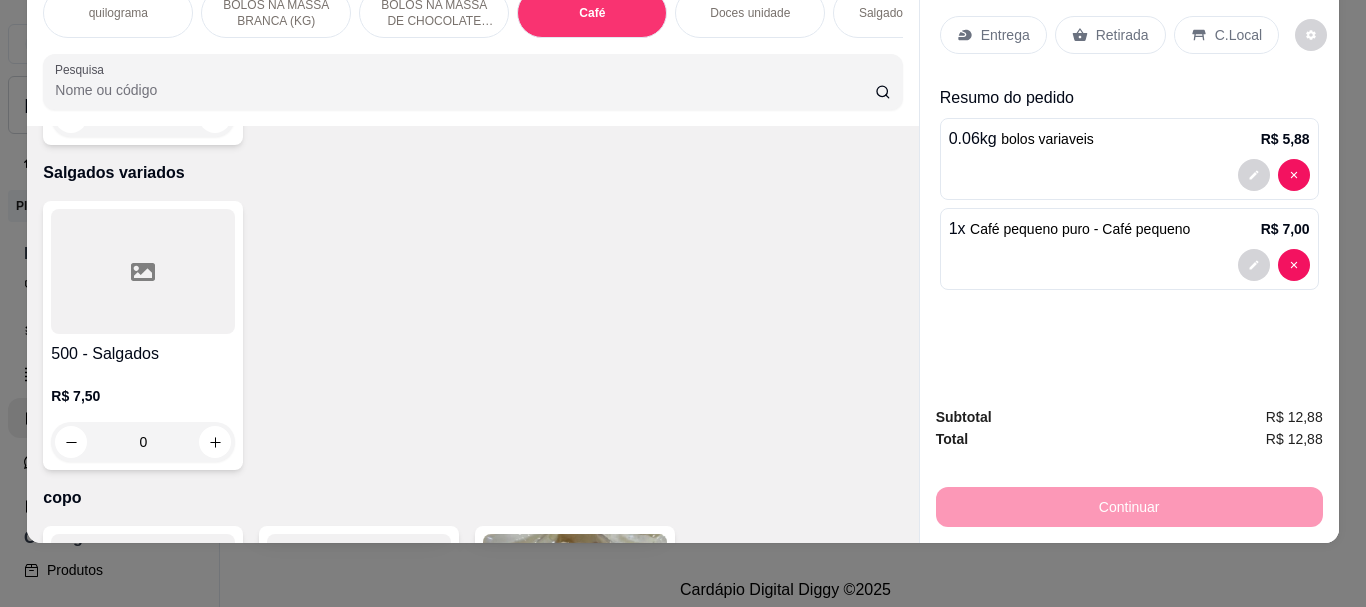scroll, scrollTop: 5286, scrollLeft: 0, axis: vertical 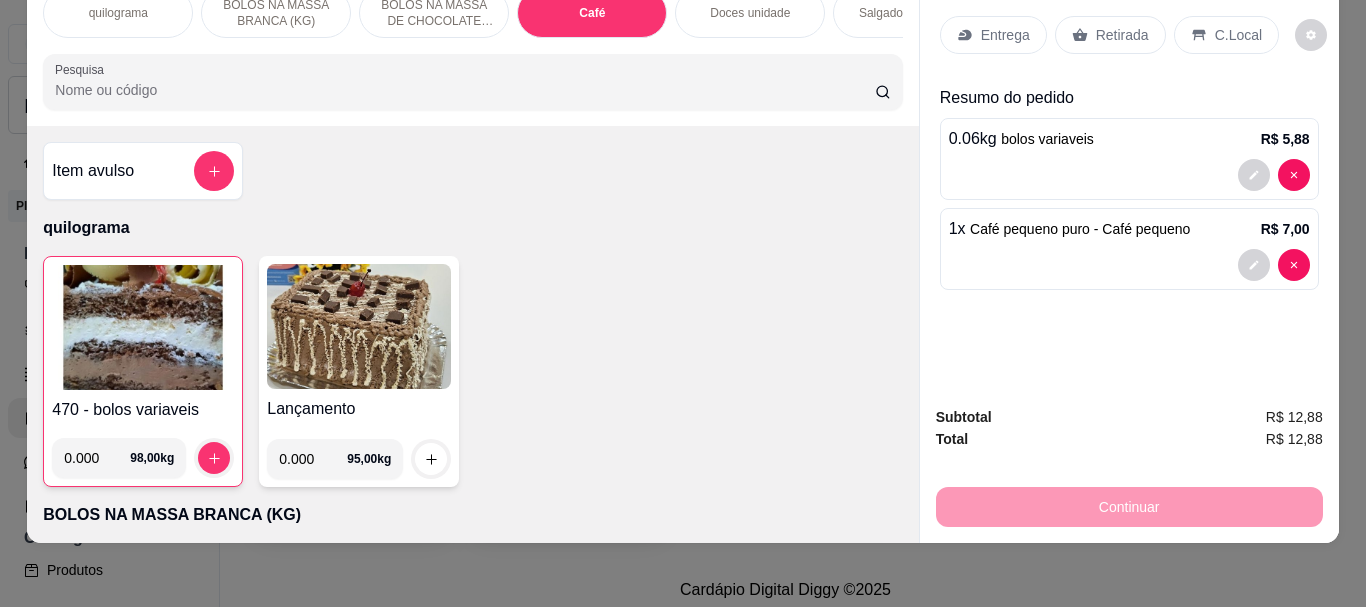 click at bounding box center [143, 327] 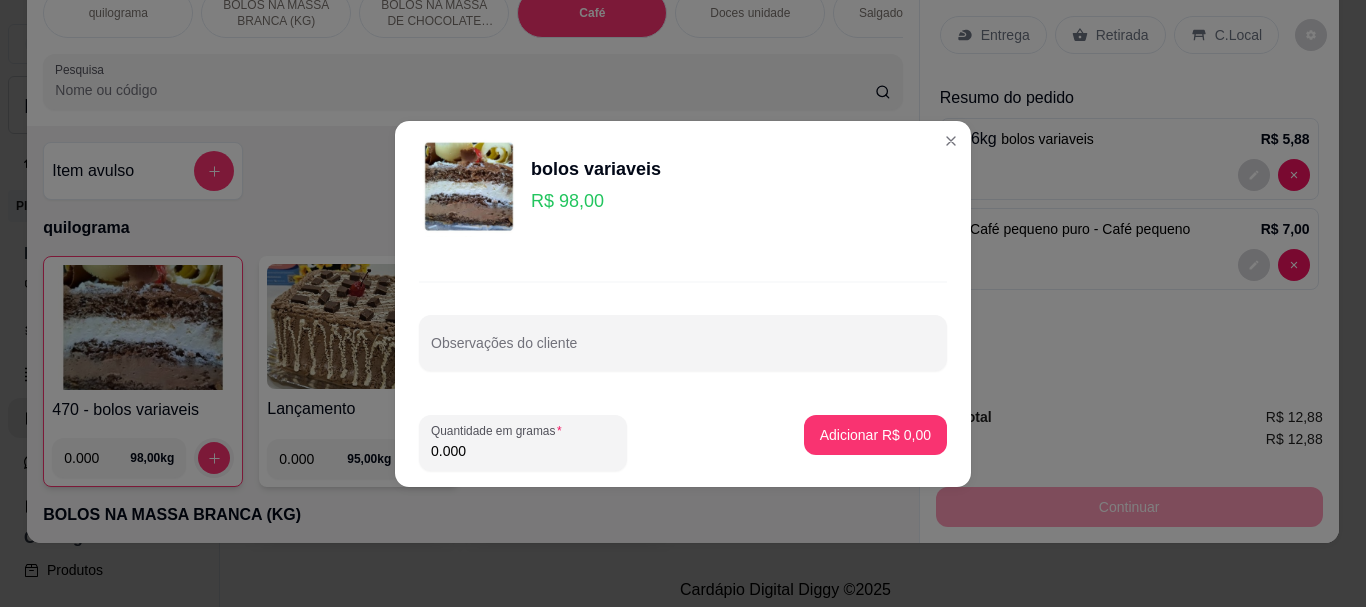 click on "0.000" at bounding box center (523, 451) 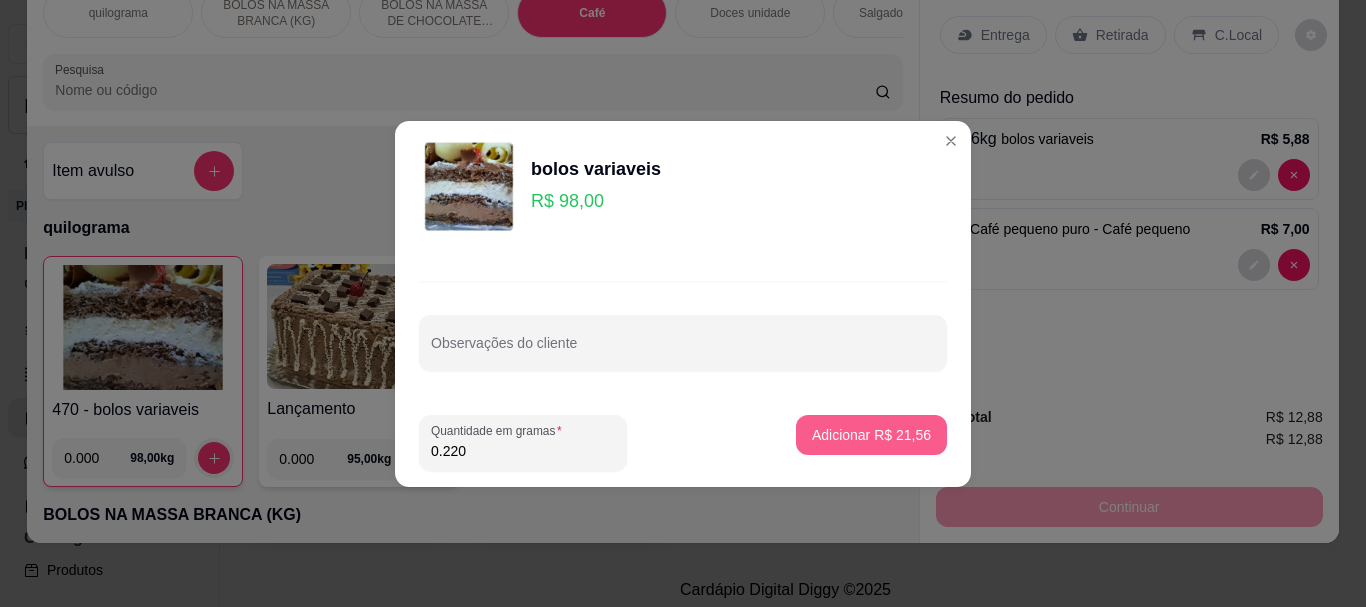 type on "0.220" 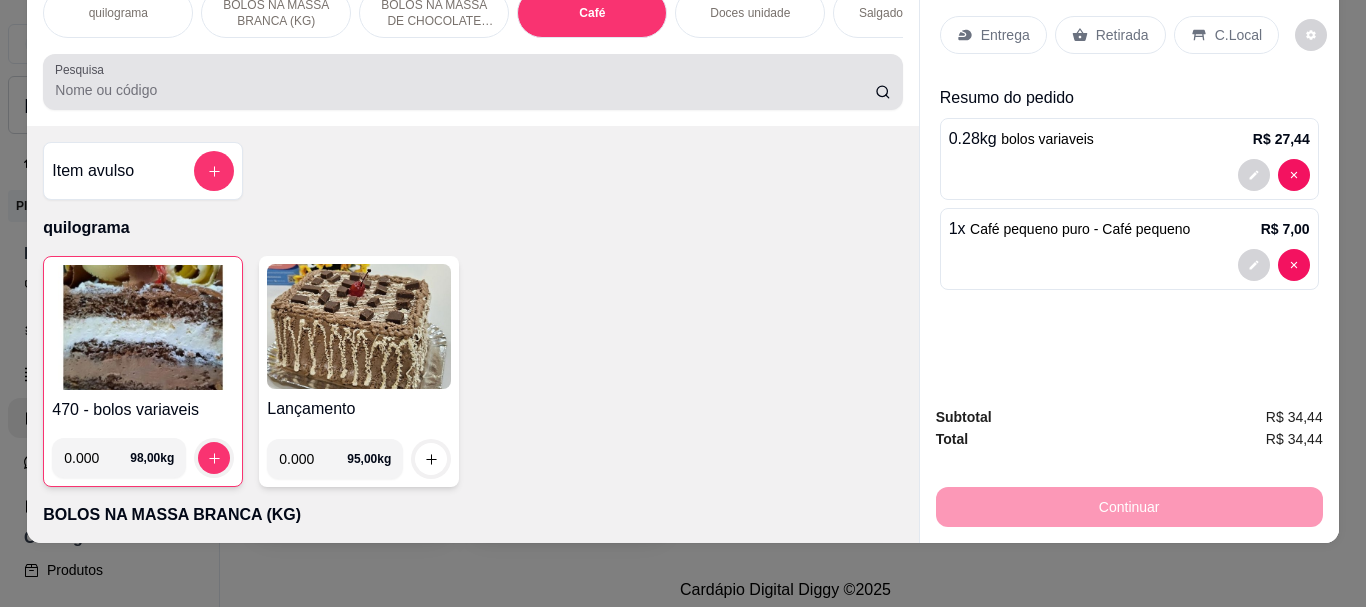 drag, startPoint x: 146, startPoint y: 84, endPoint x: 131, endPoint y: 95, distance: 18.601076 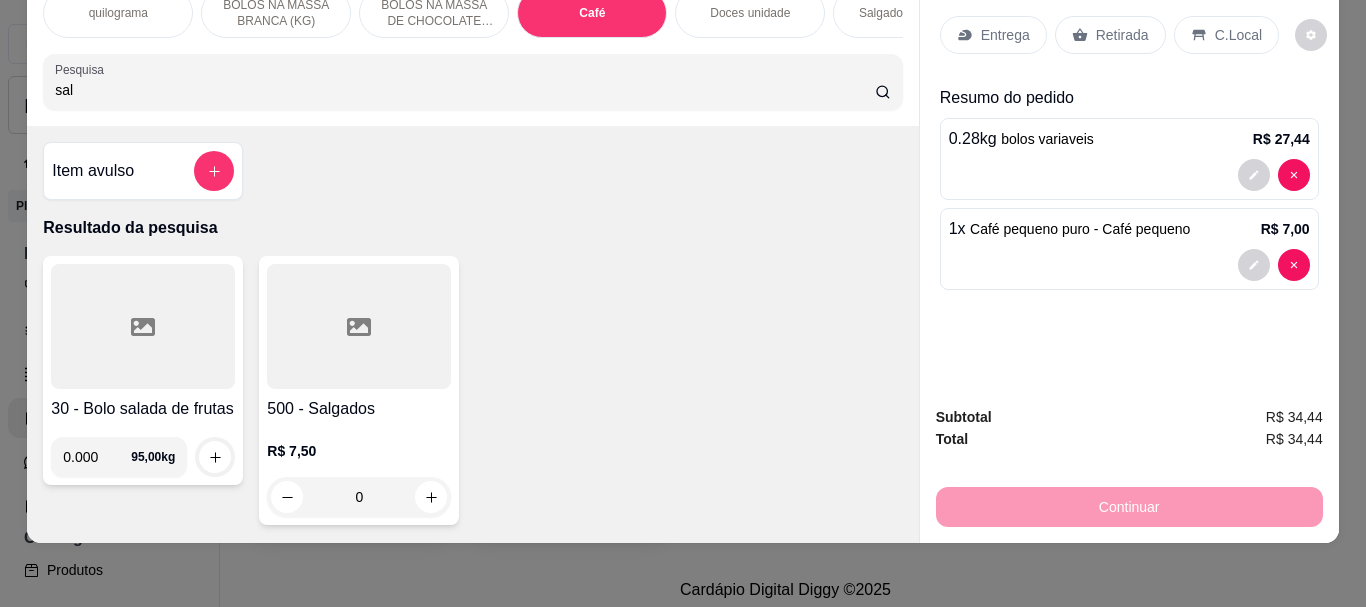 type on "sal" 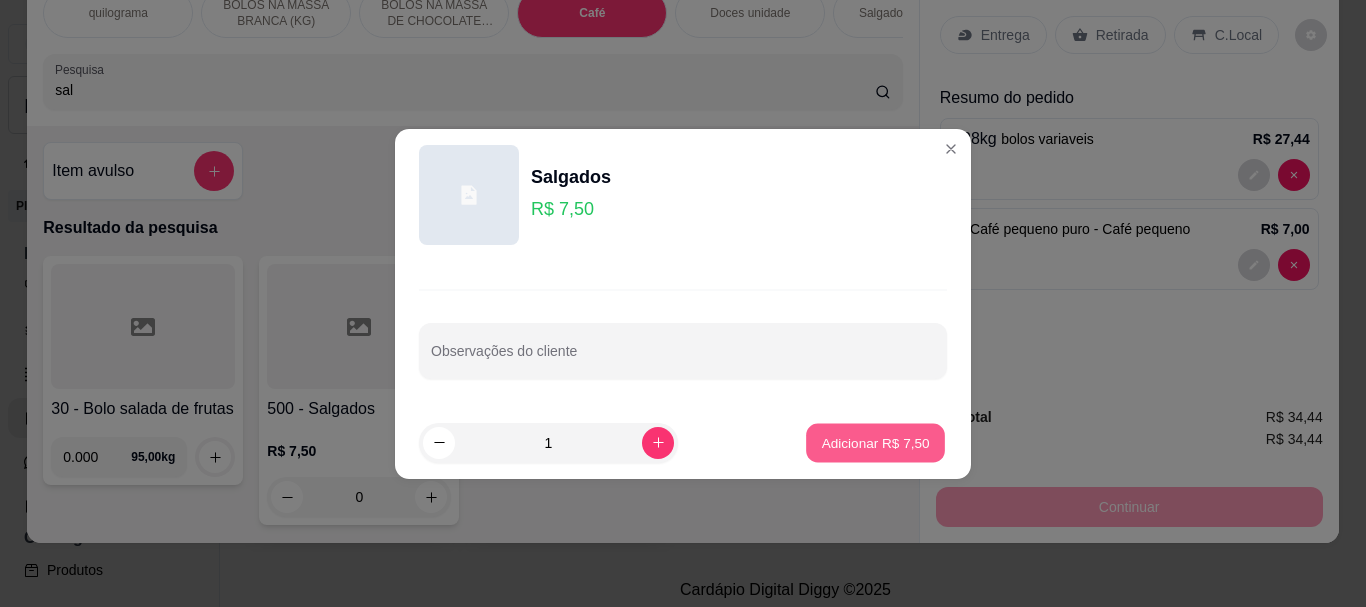 click on "Adicionar   R$ 7,50" at bounding box center [875, 442] 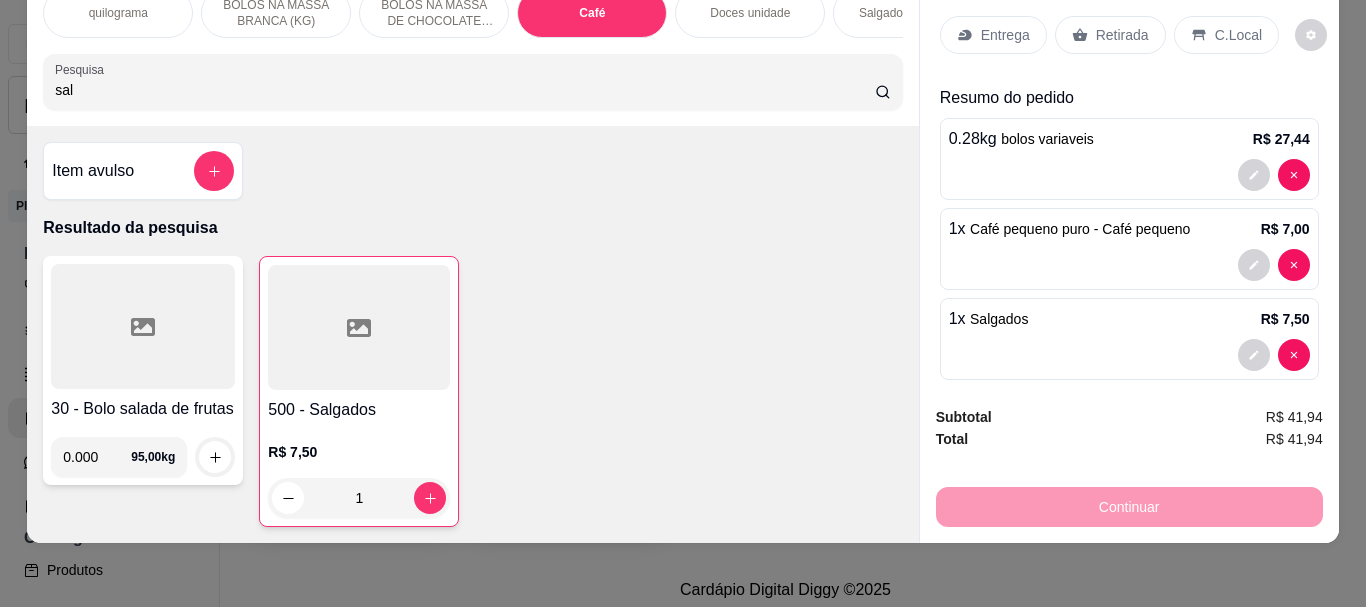 click on "Retirada" at bounding box center [1122, 35] 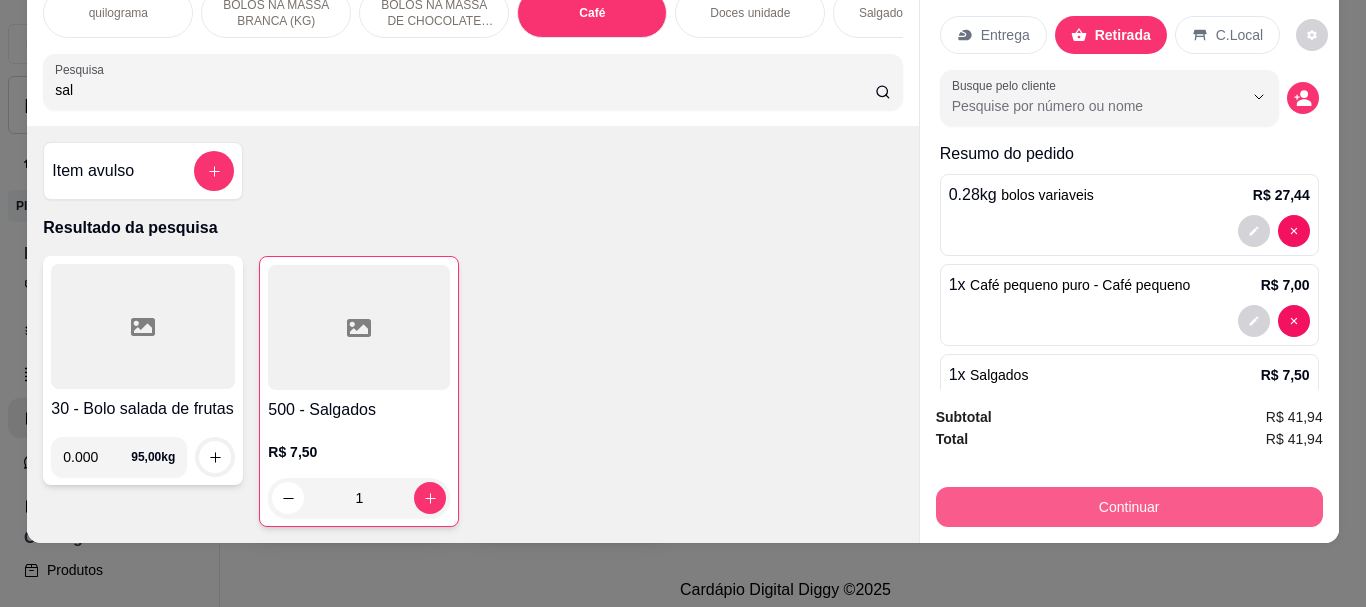 click on "Continuar" at bounding box center [1129, 507] 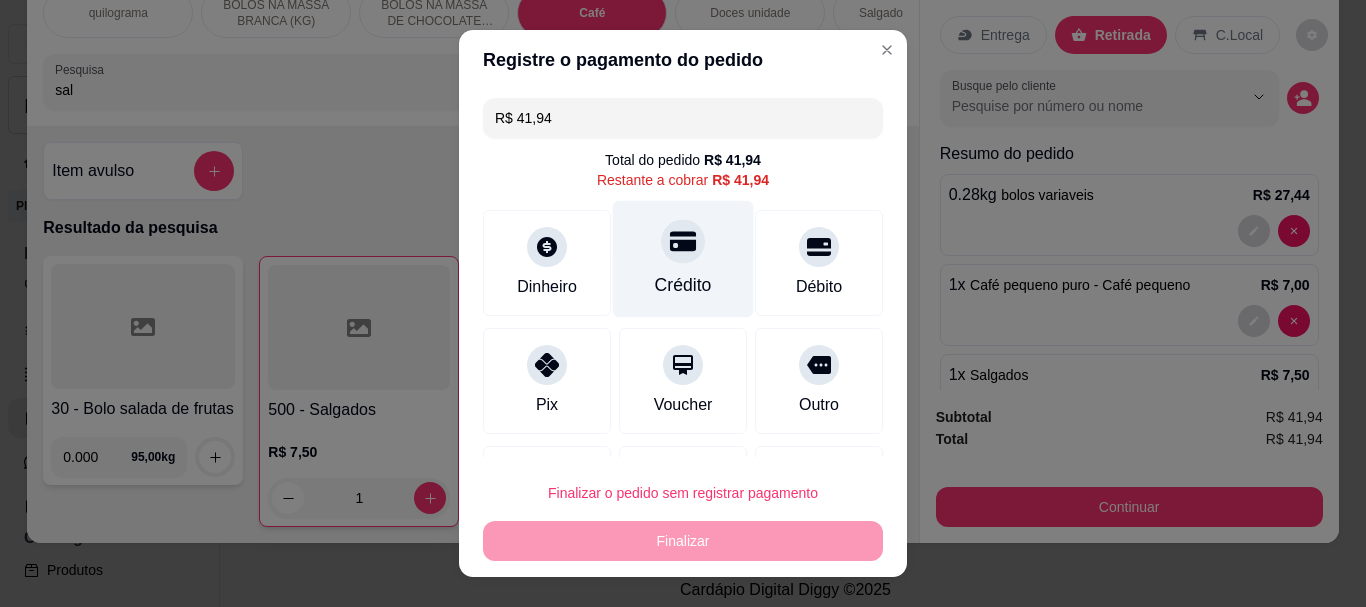 click on "Crédito" at bounding box center [683, 259] 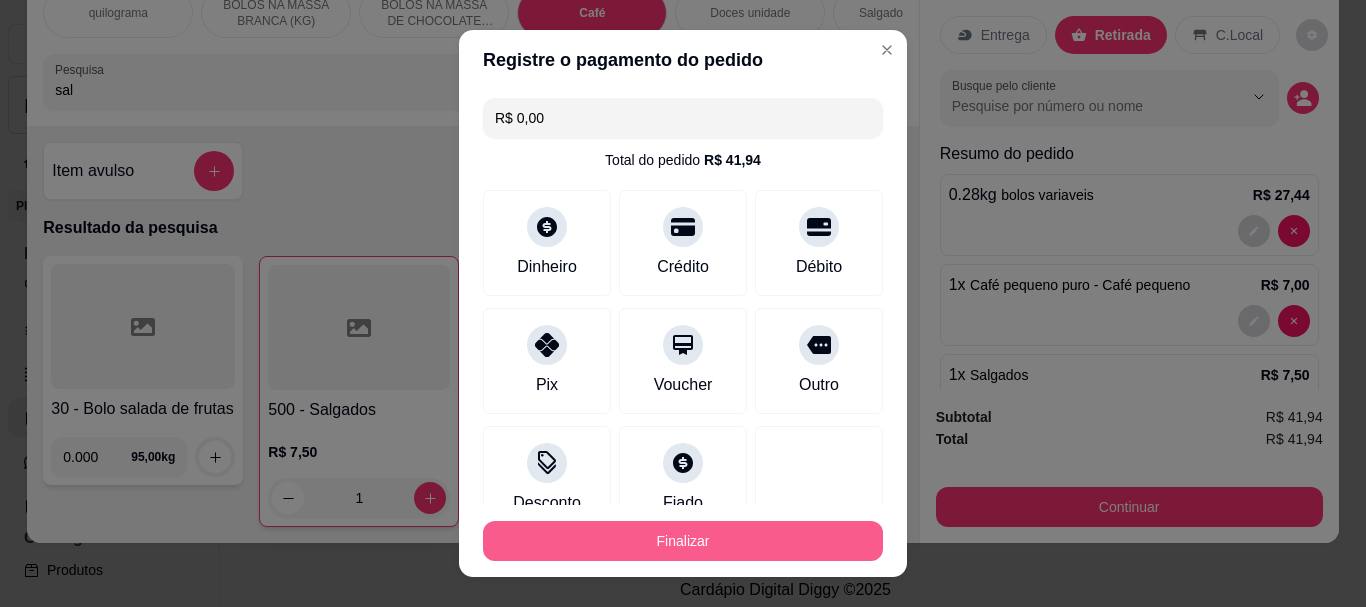 click on "Finalizar" at bounding box center (683, 541) 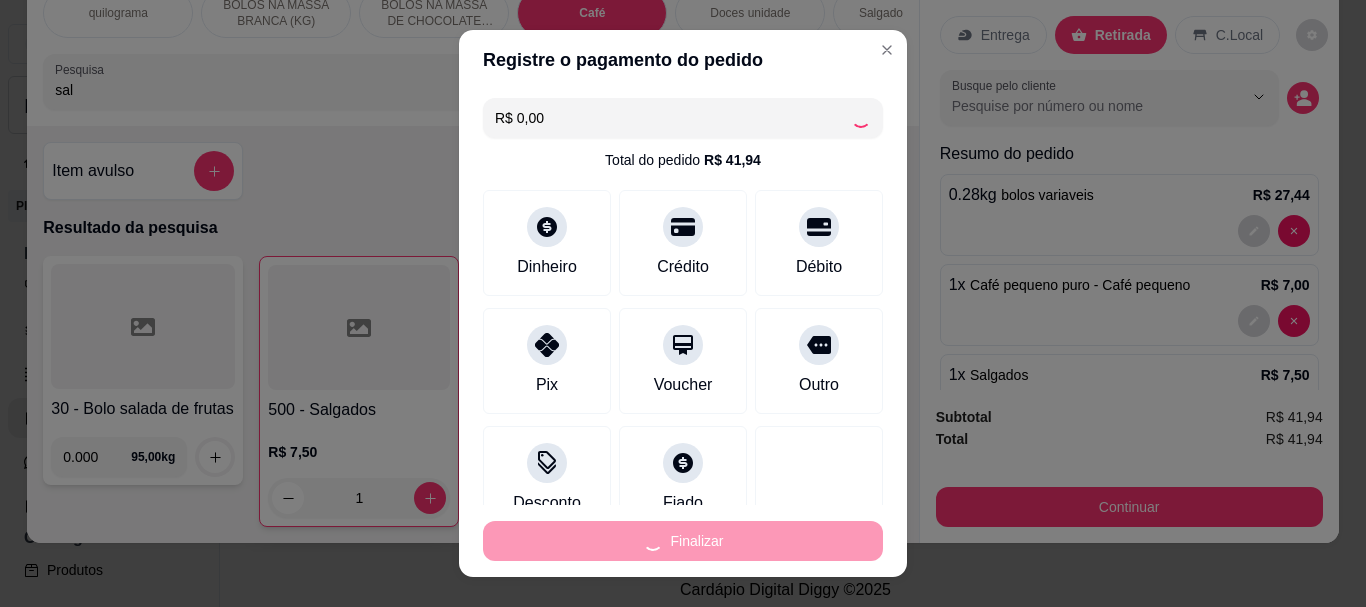 type on "0" 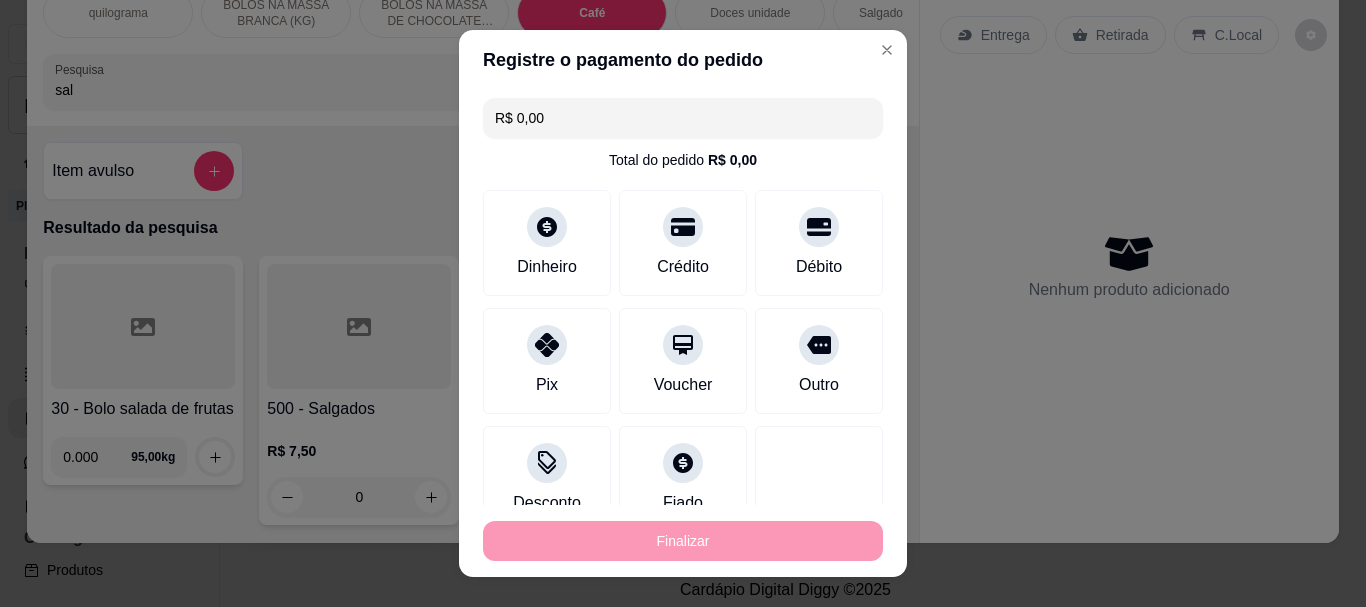 type on "-R$ 41,94" 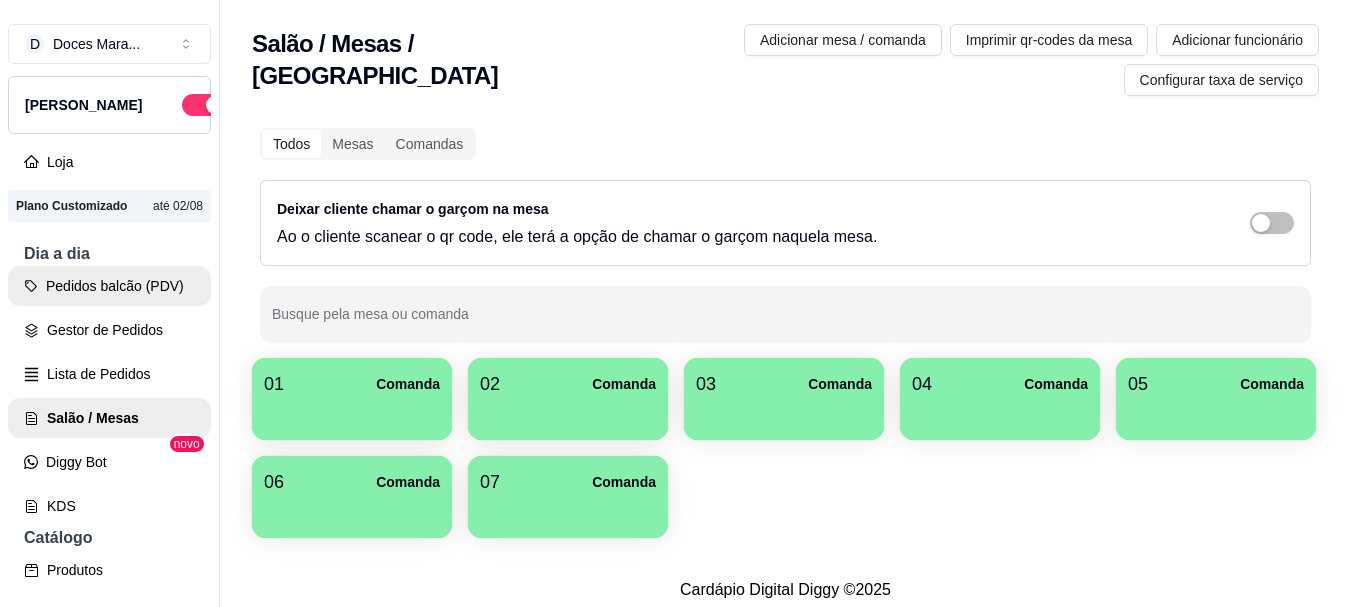 click on "Pedidos balcão (PDV)" at bounding box center [109, 286] 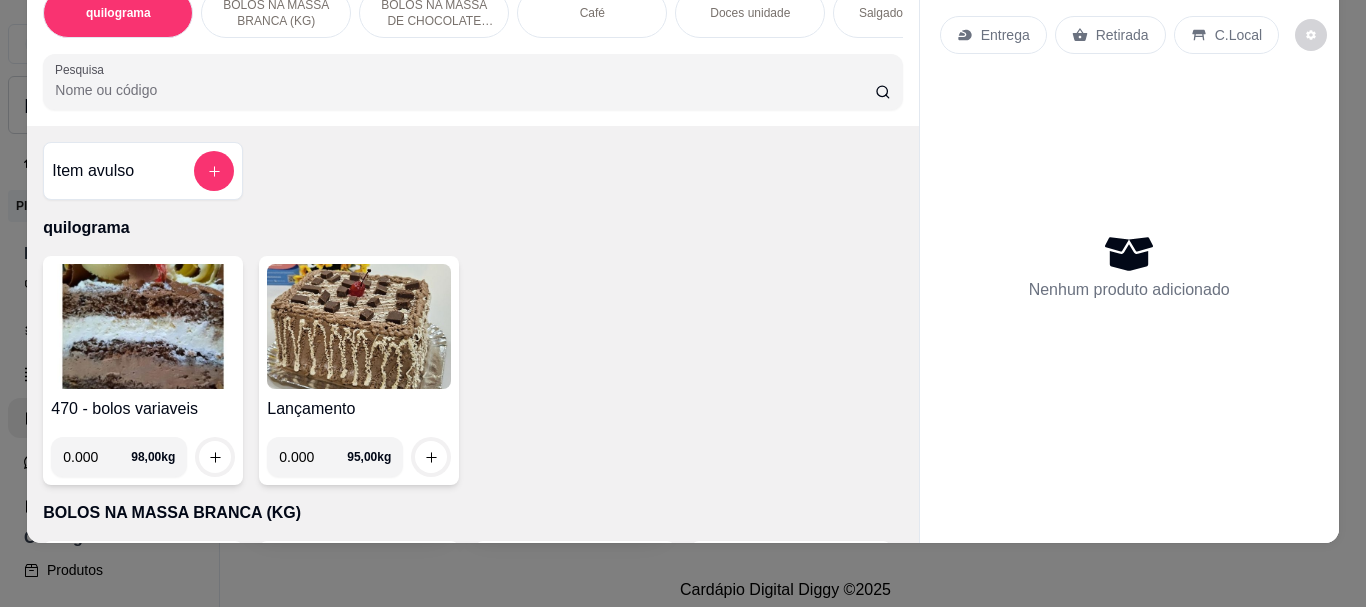 scroll, scrollTop: 0, scrollLeft: 0, axis: both 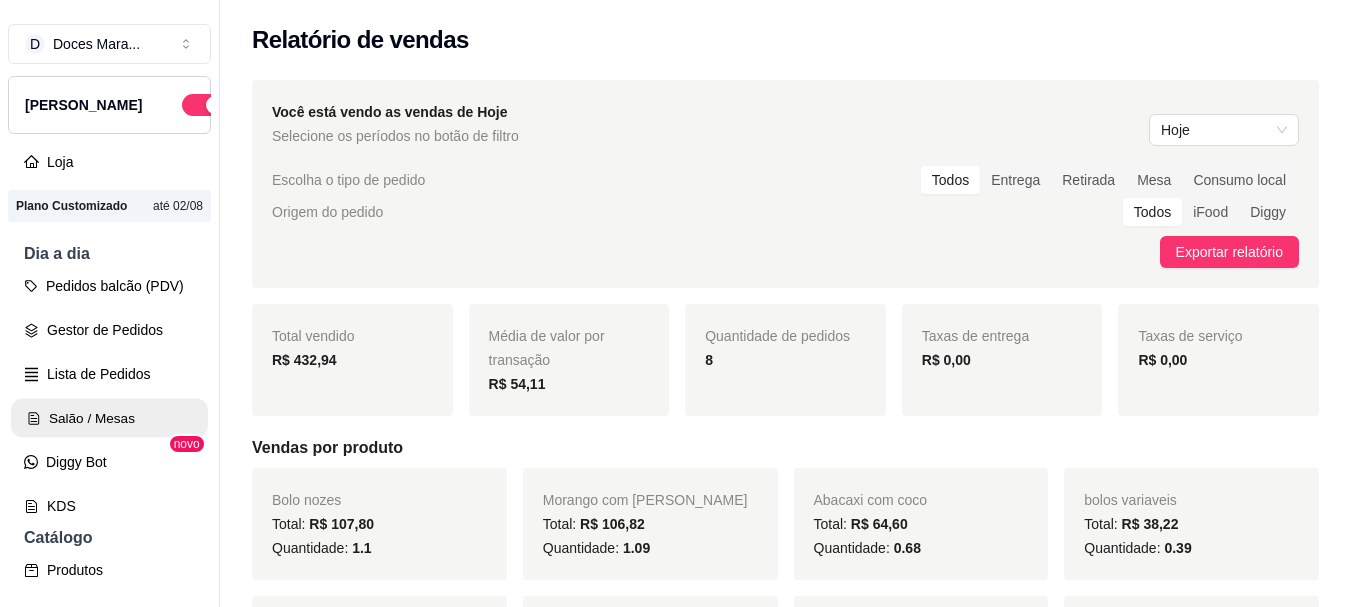 click on "Salão / Mesas" at bounding box center (109, 418) 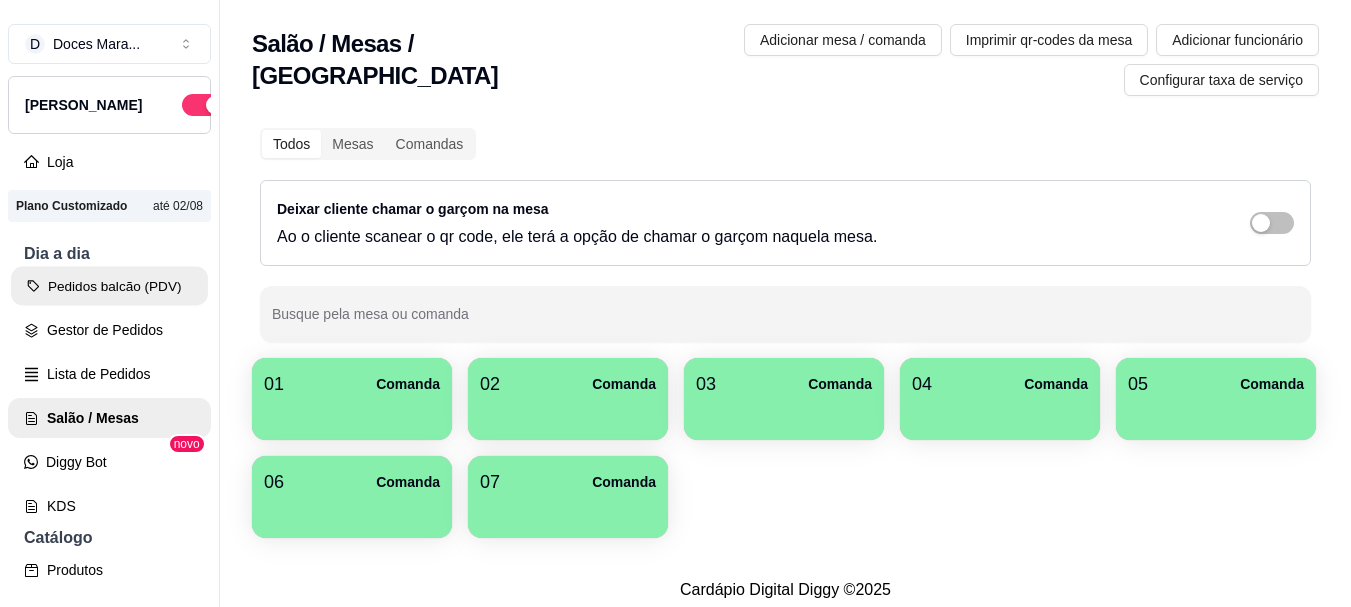 click on "Pedidos balcão (PDV)" at bounding box center [109, 286] 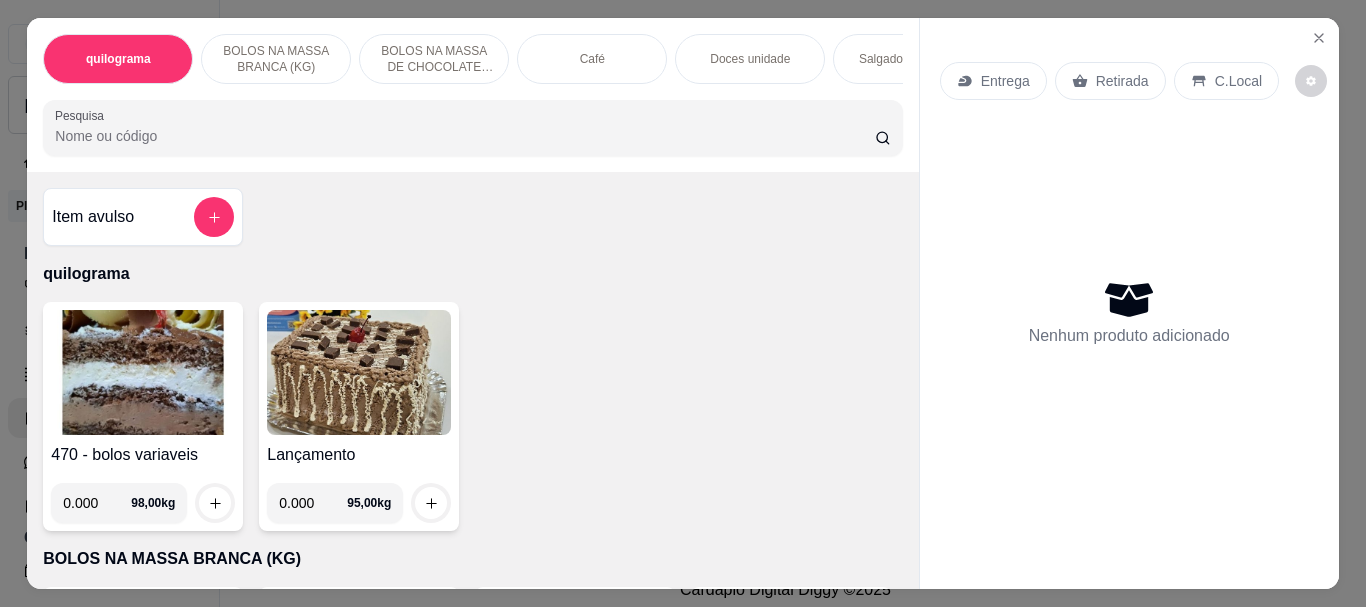 click at bounding box center (143, 372) 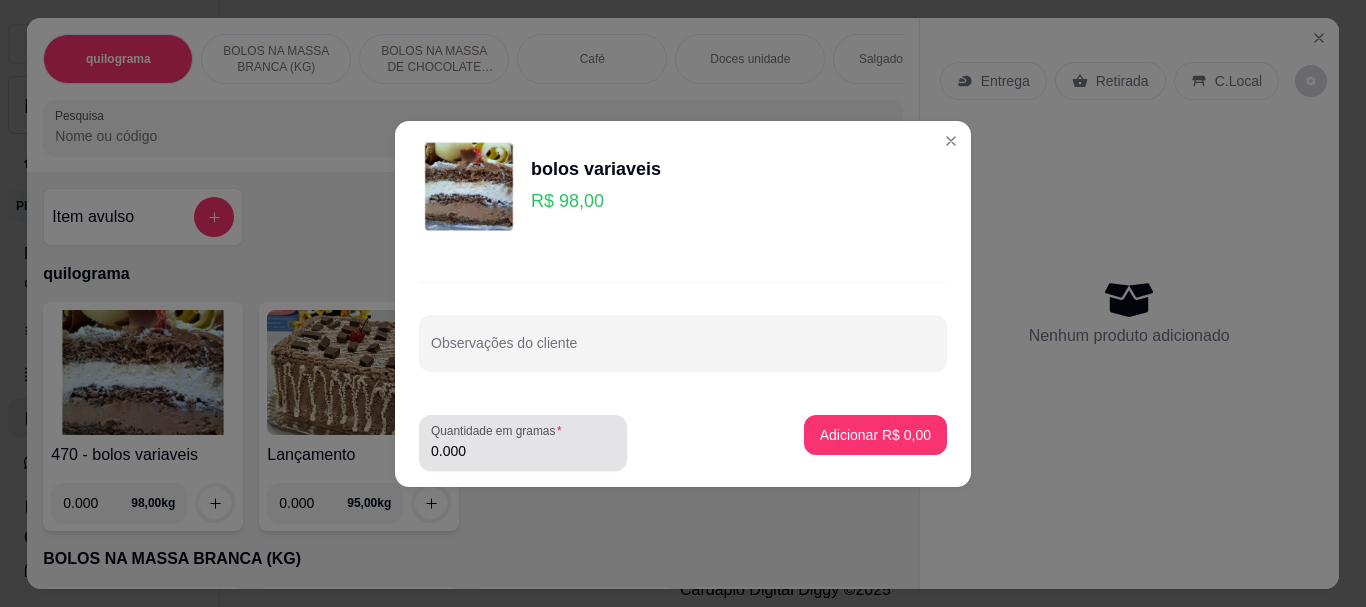 click on "0.000" at bounding box center [523, 451] 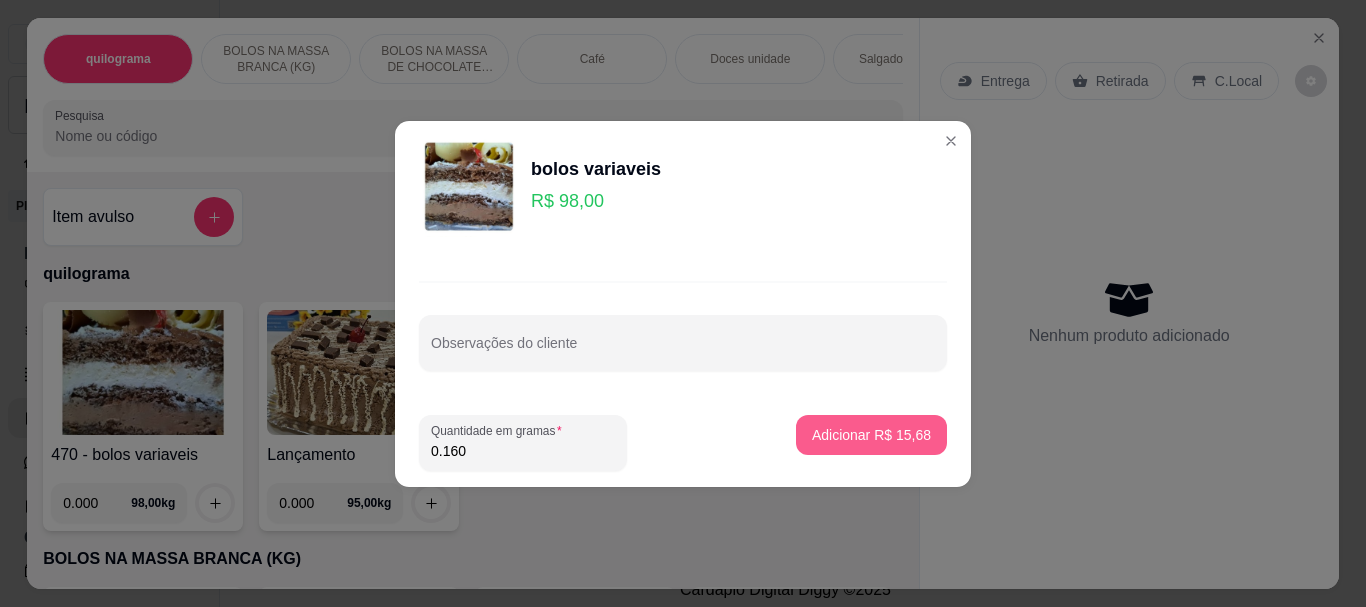 type on "0.160" 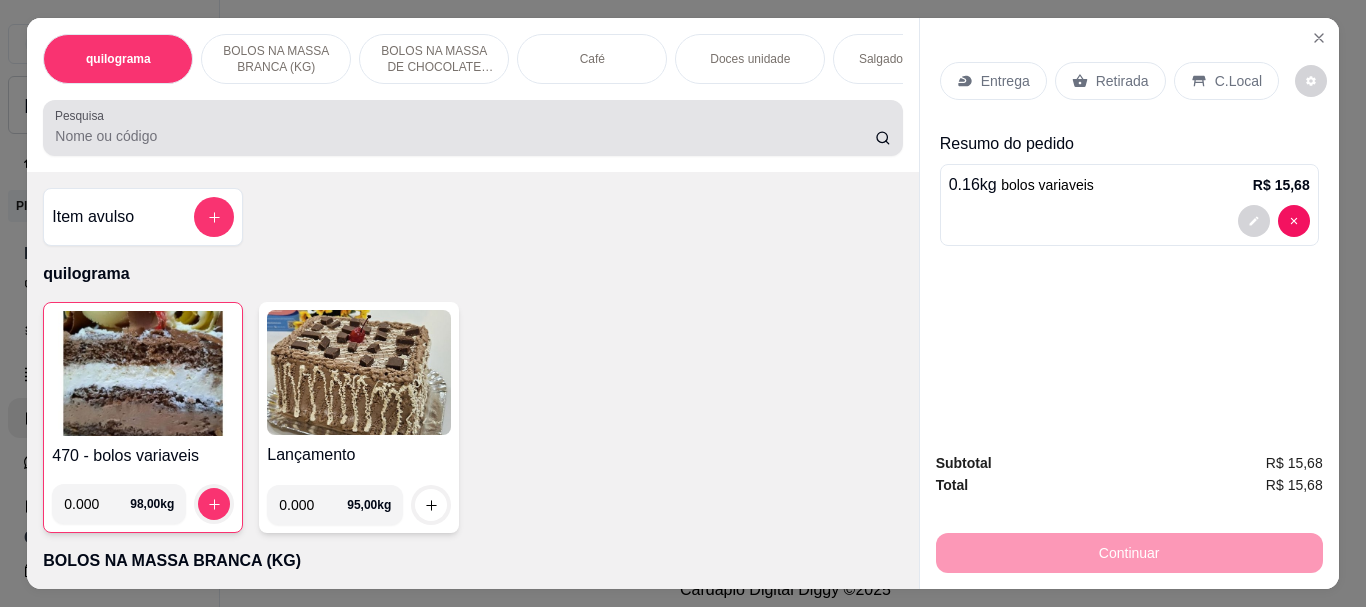 click at bounding box center (472, 128) 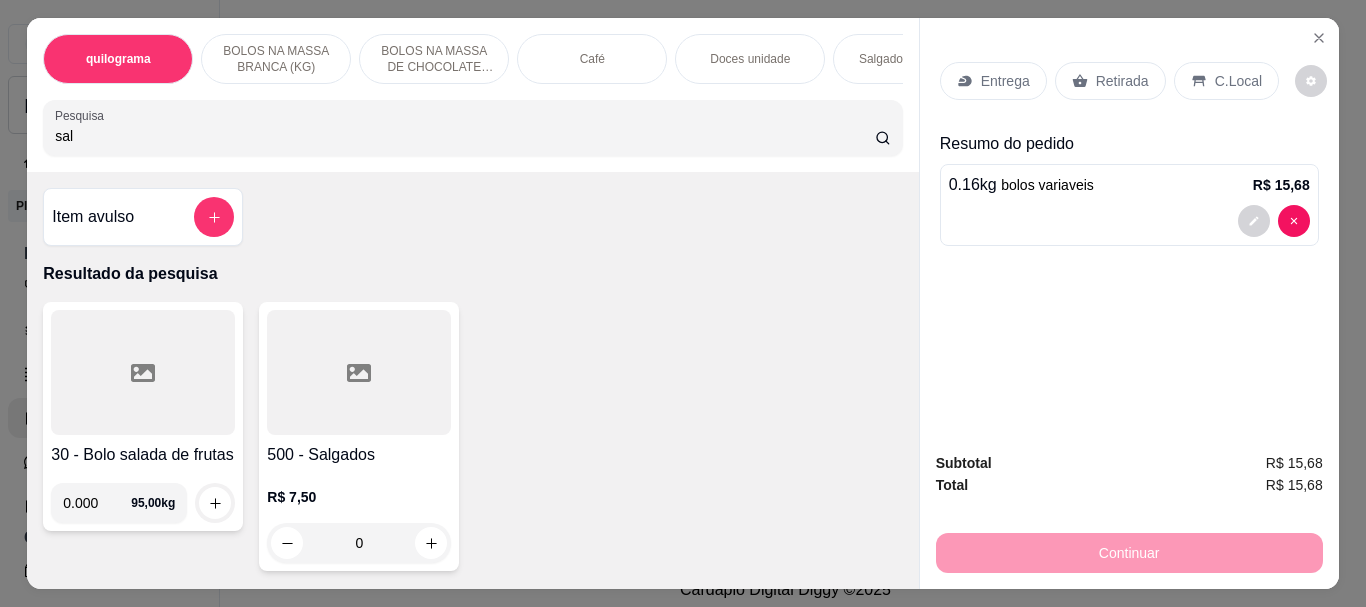 type on "sal" 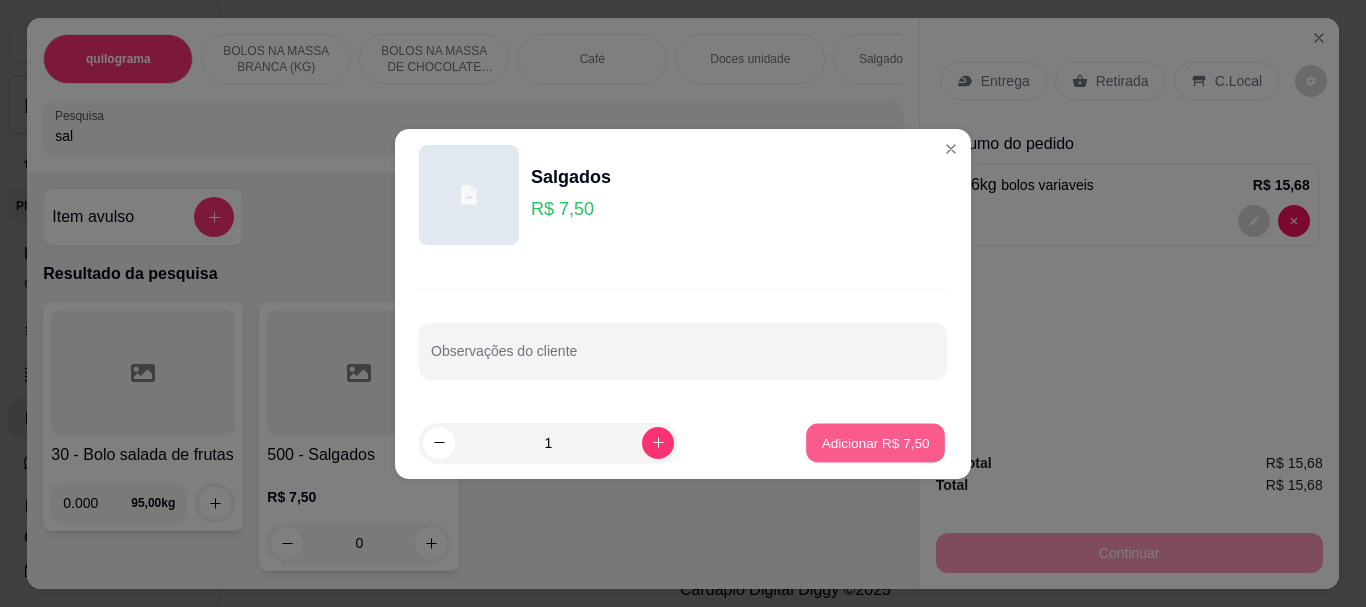 click on "Adicionar   R$ 7,50" at bounding box center (875, 442) 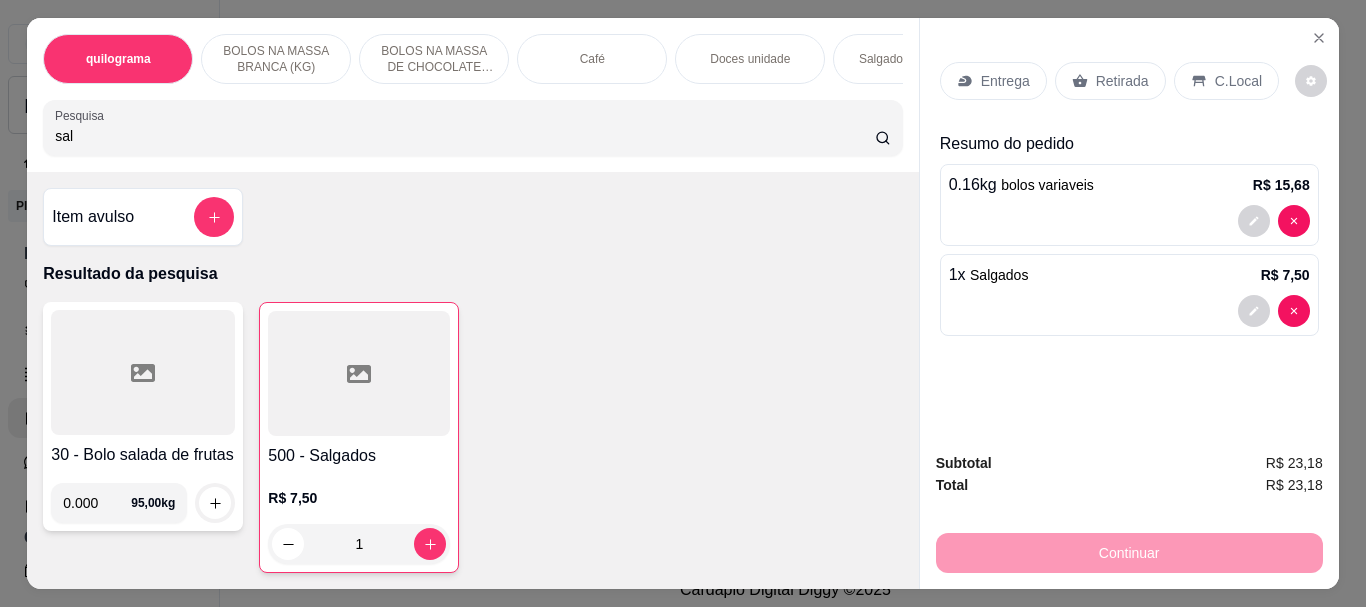 click on "sal" at bounding box center (465, 136) 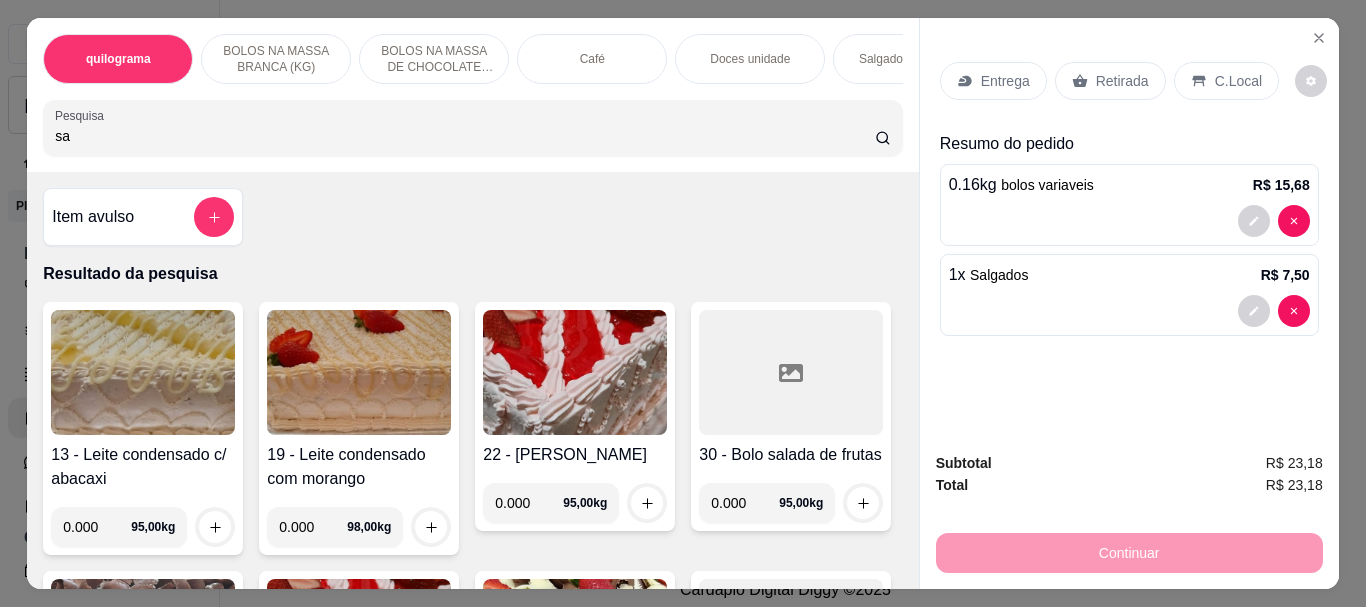 type on "s" 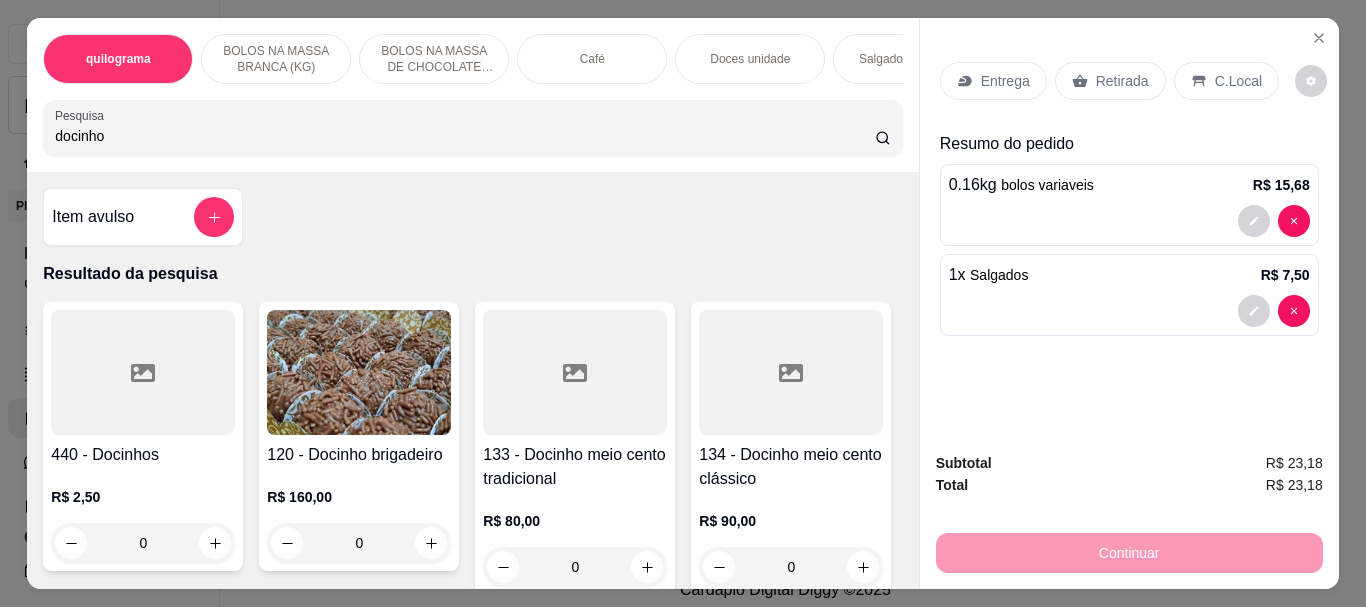 type on "docinho" 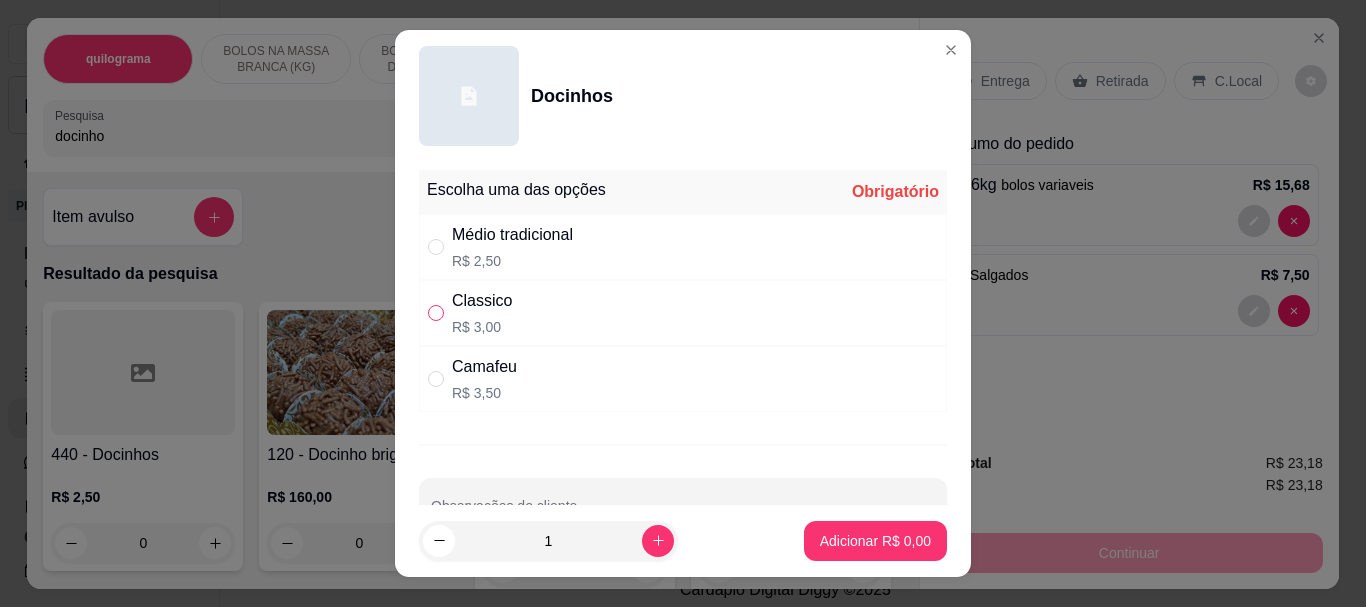 click at bounding box center (436, 313) 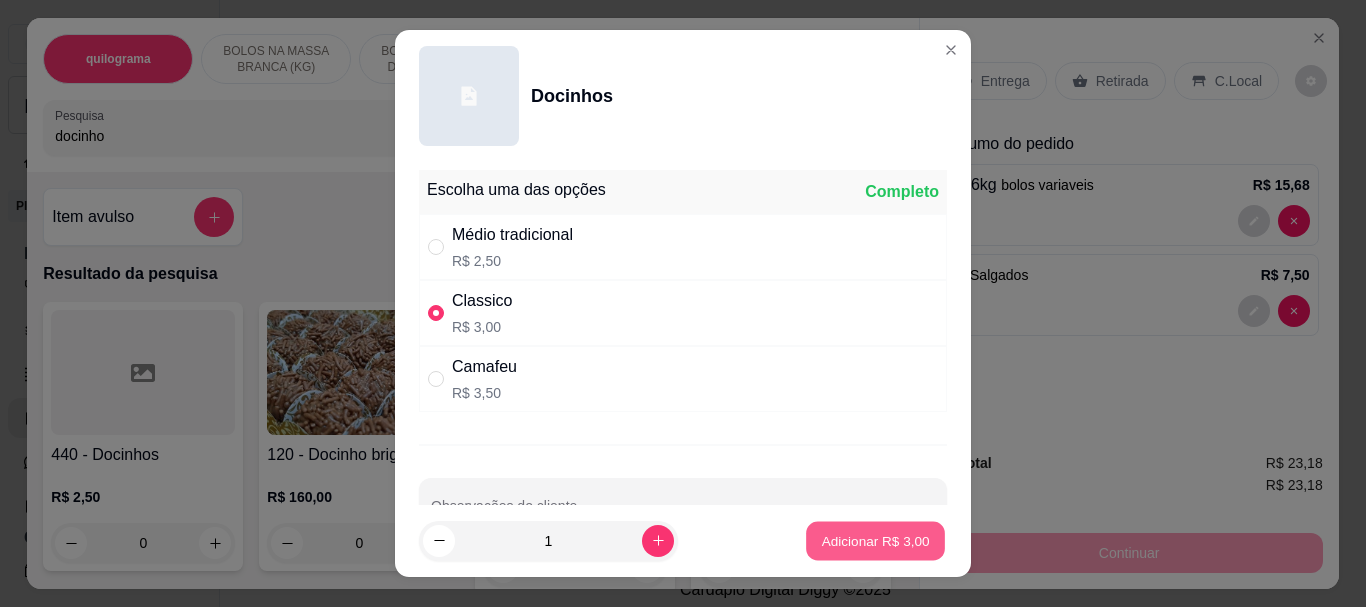click on "Adicionar   R$ 3,00" at bounding box center [875, 540] 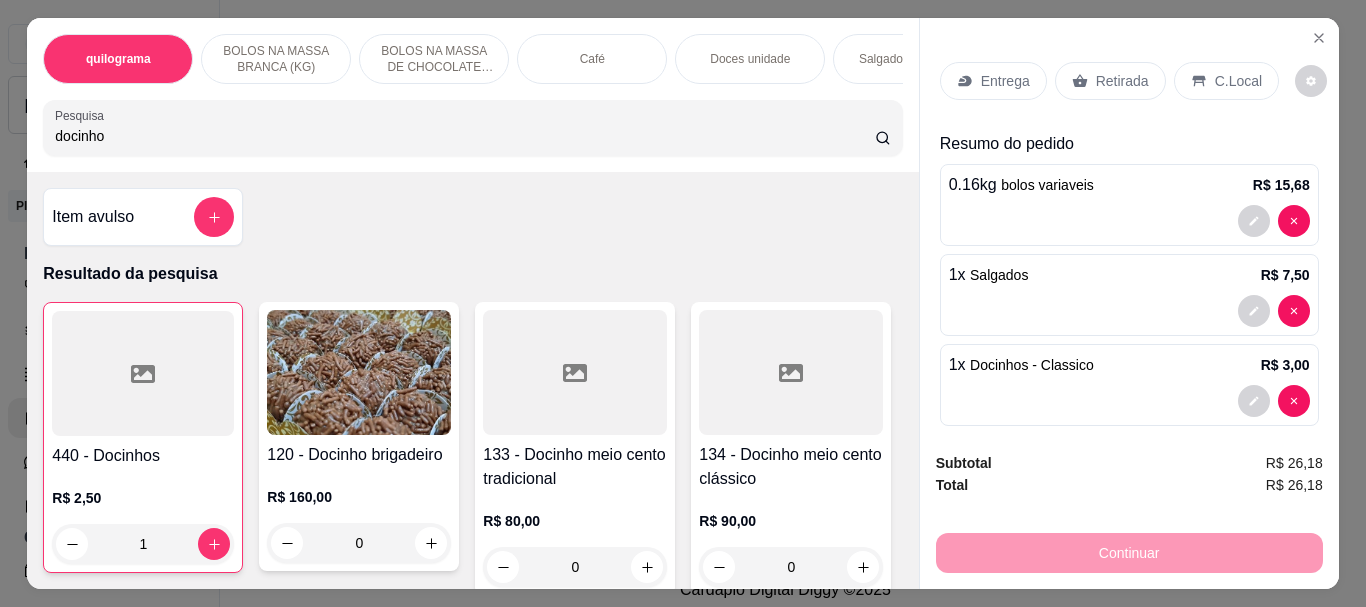 click at bounding box center (143, 373) 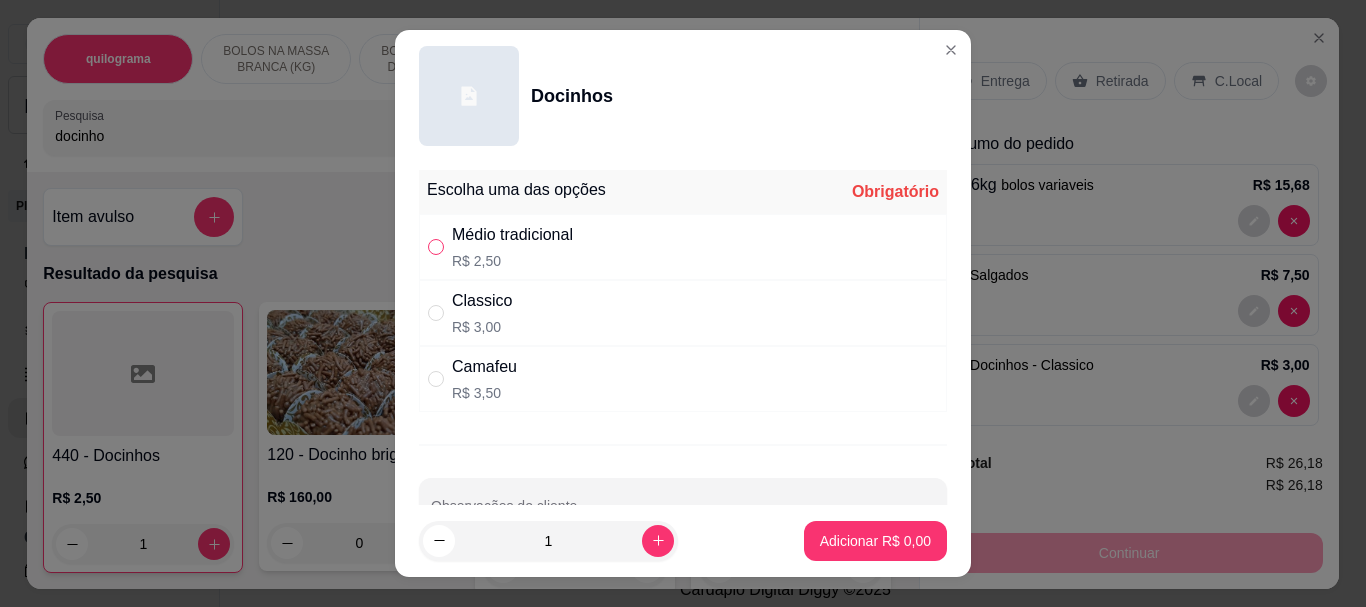 click at bounding box center [436, 247] 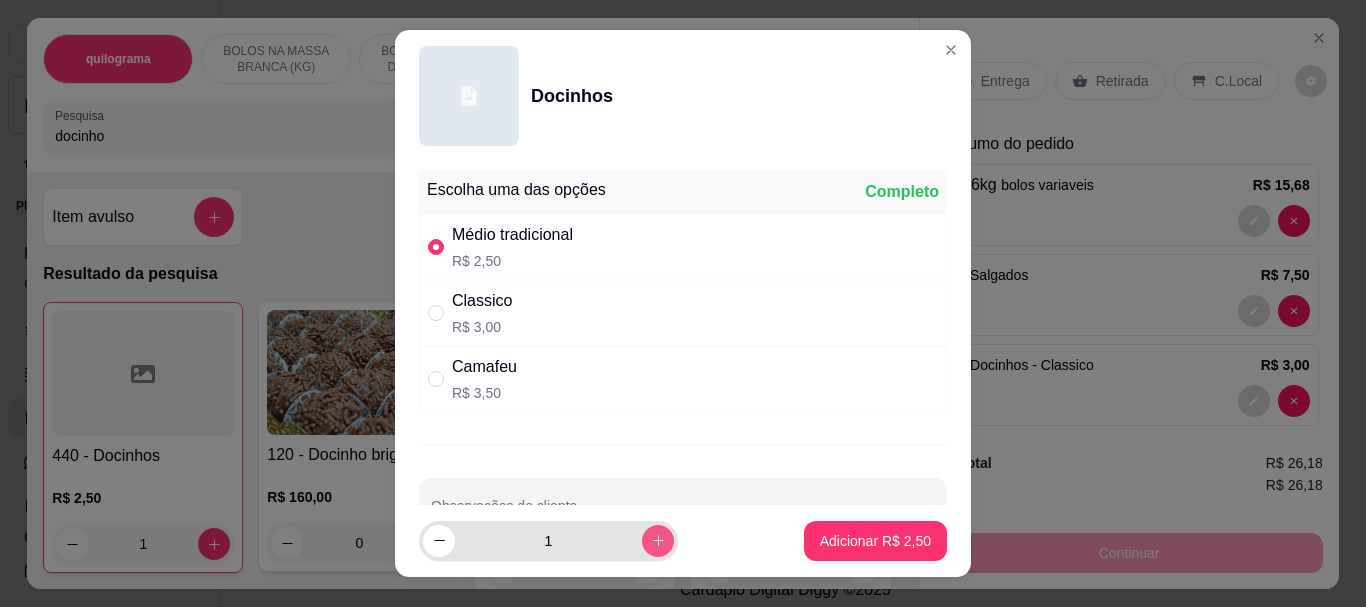 click 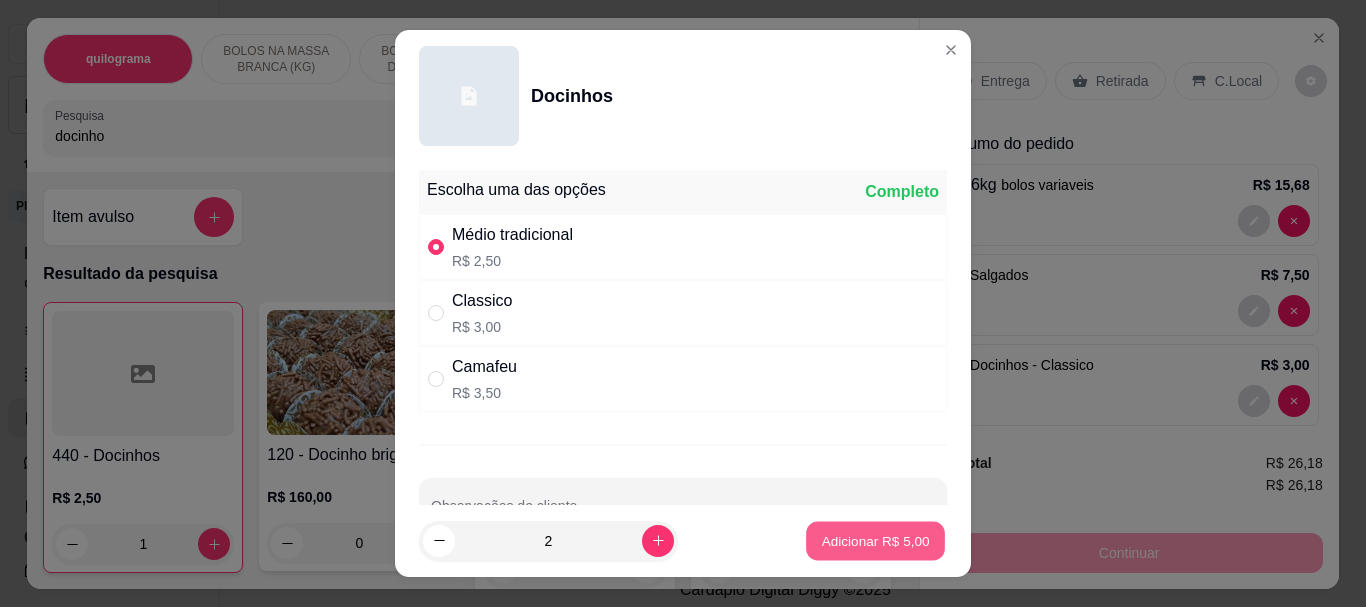 click on "Adicionar   R$ 5,00" at bounding box center (875, 540) 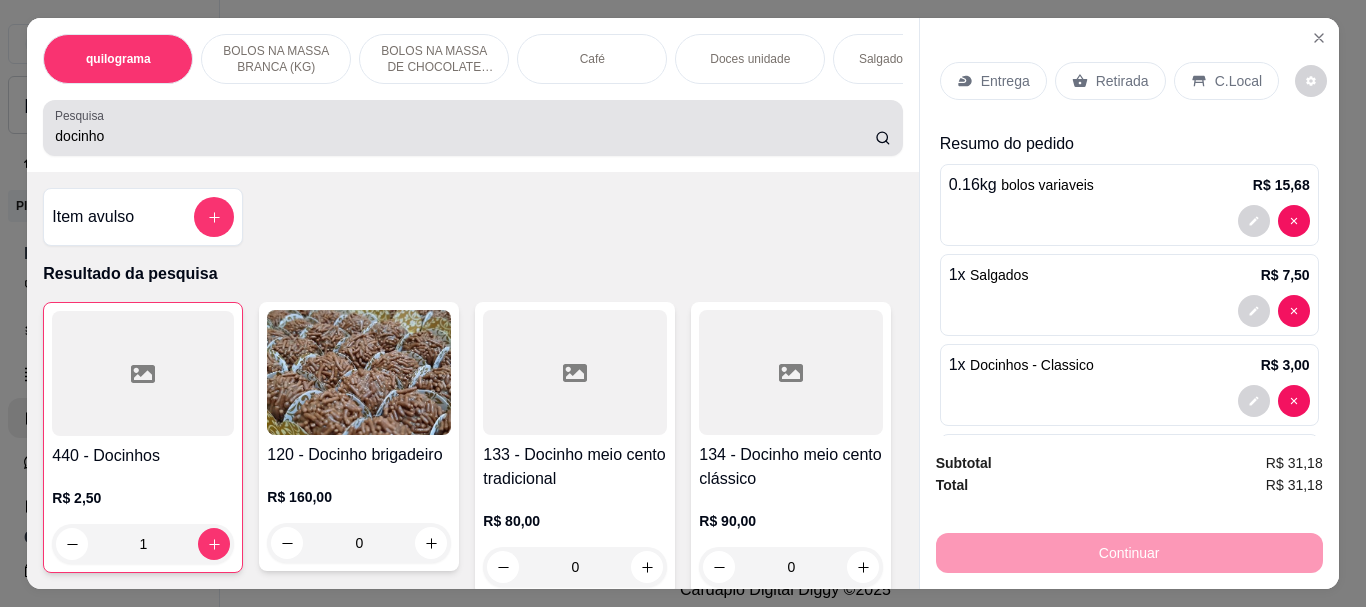 click on "docinho" at bounding box center (465, 136) 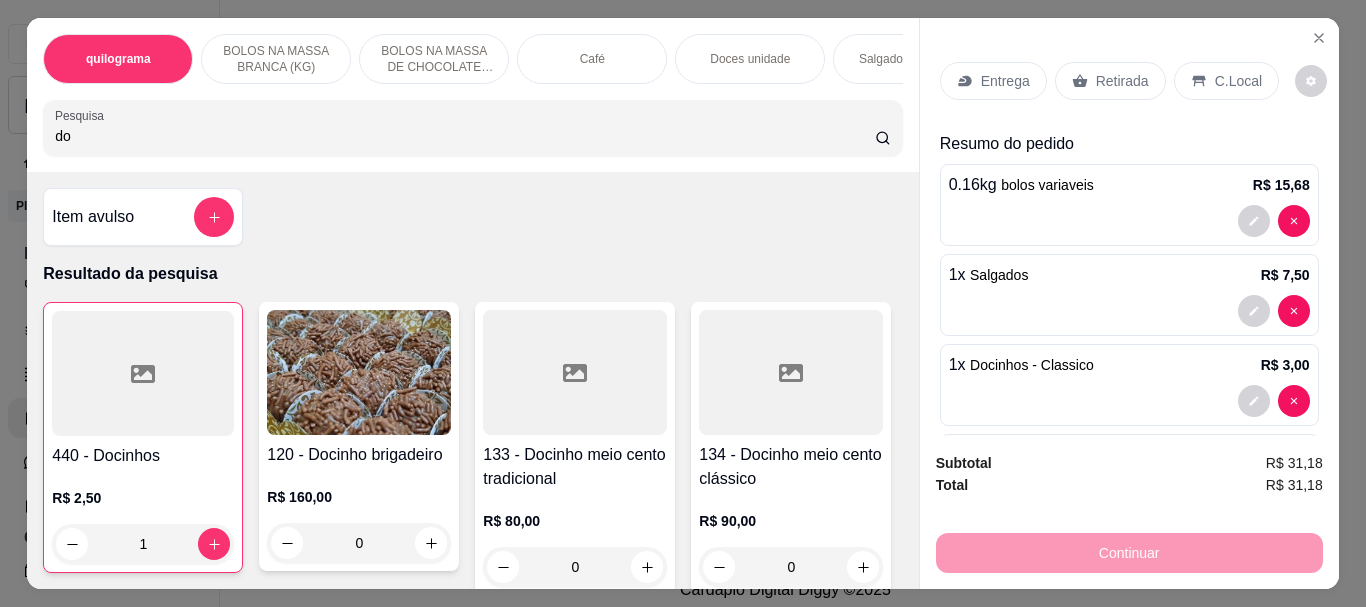 type on "d" 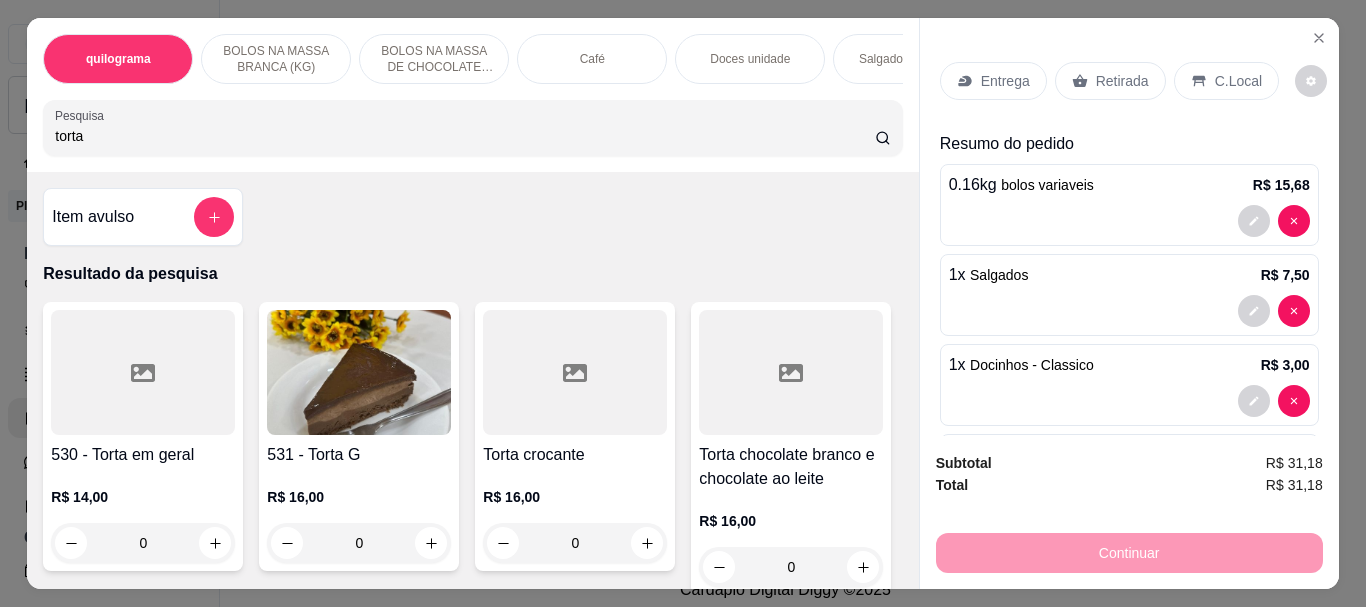 type on "torta" 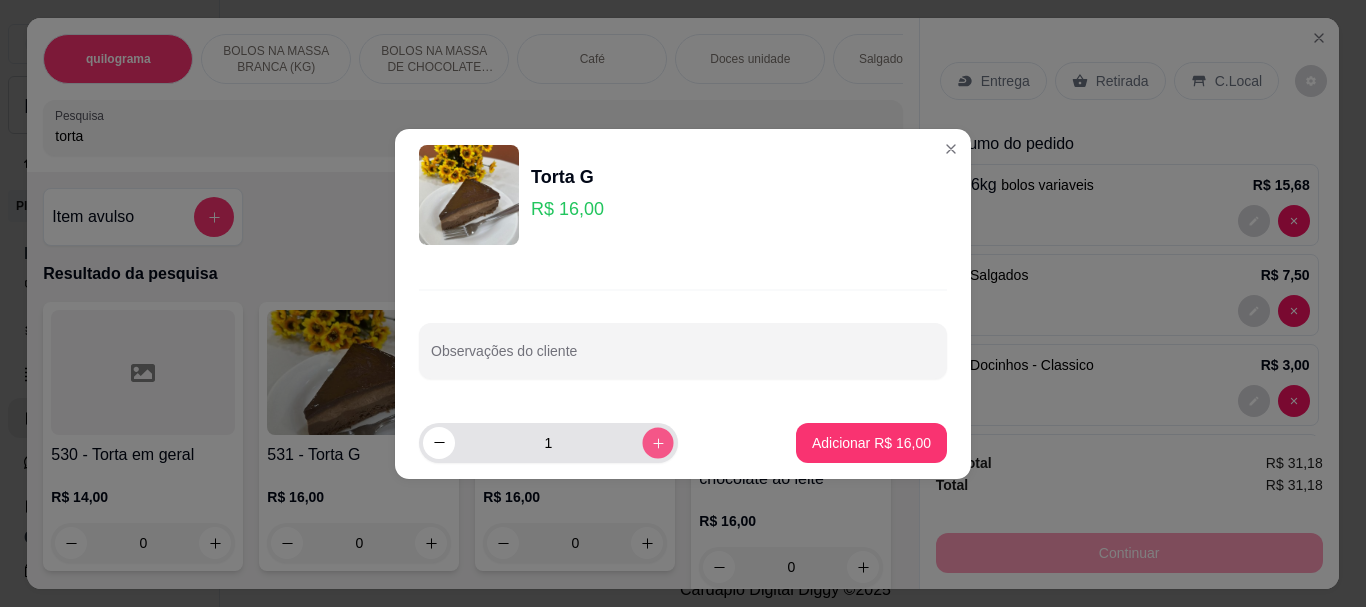 click at bounding box center [657, 442] 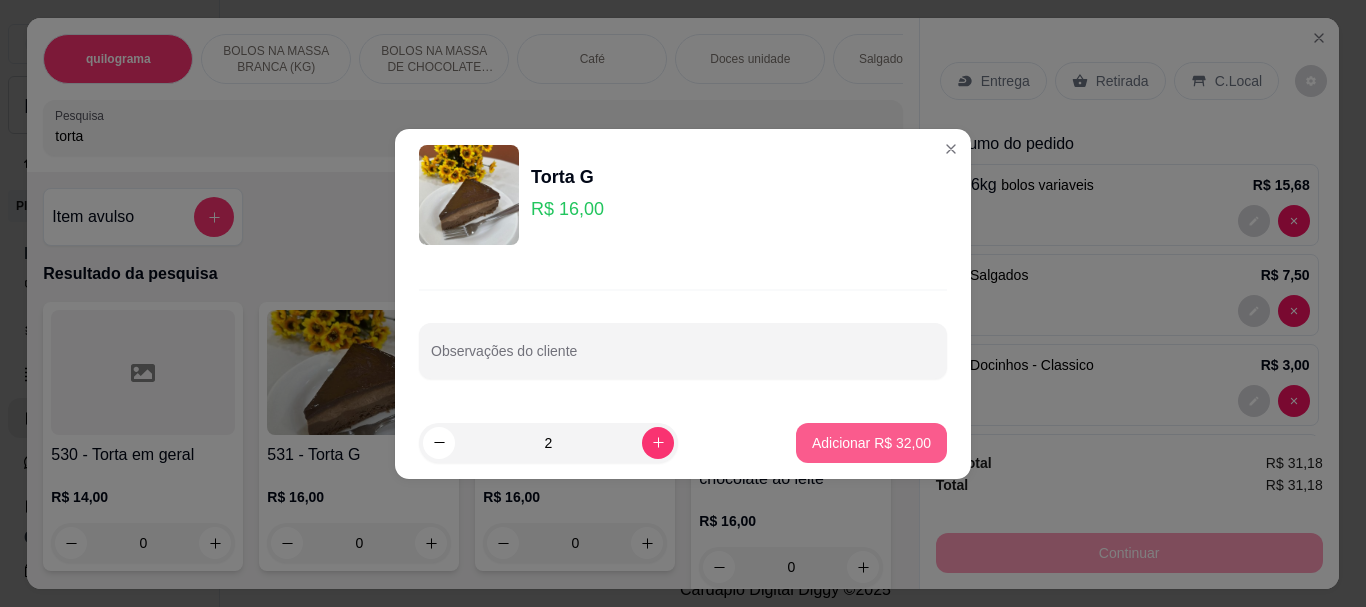 click on "Adicionar   R$ 32,00" at bounding box center [871, 443] 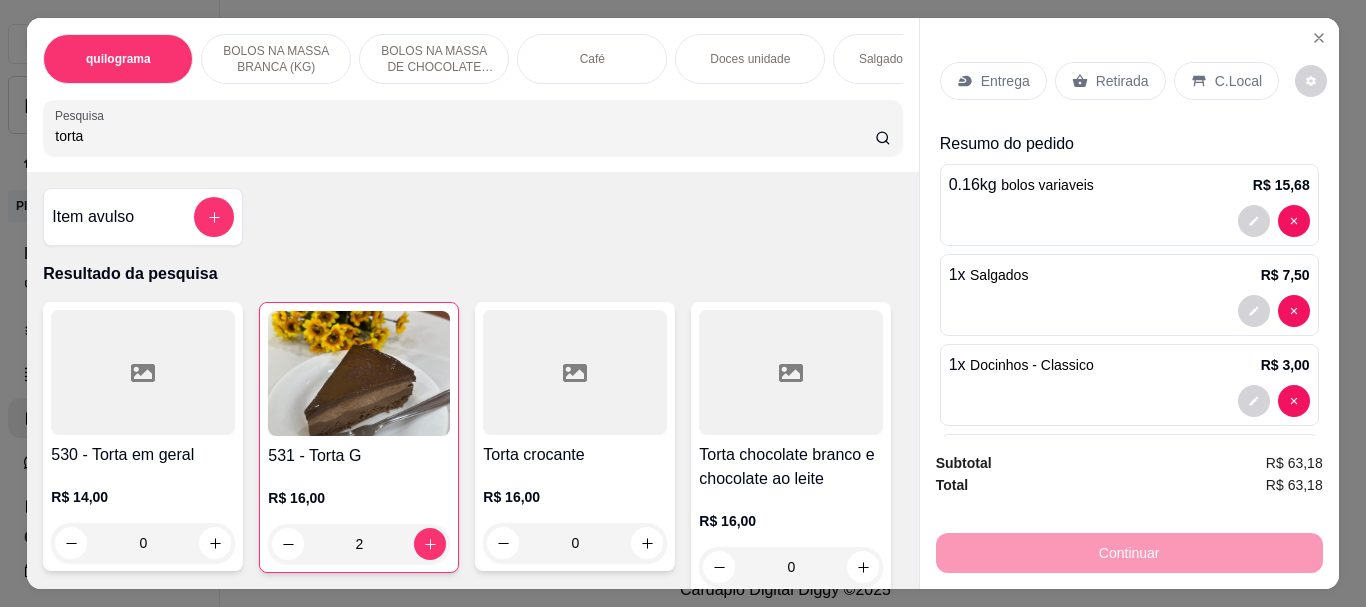 click on "Retirada" at bounding box center [1122, 81] 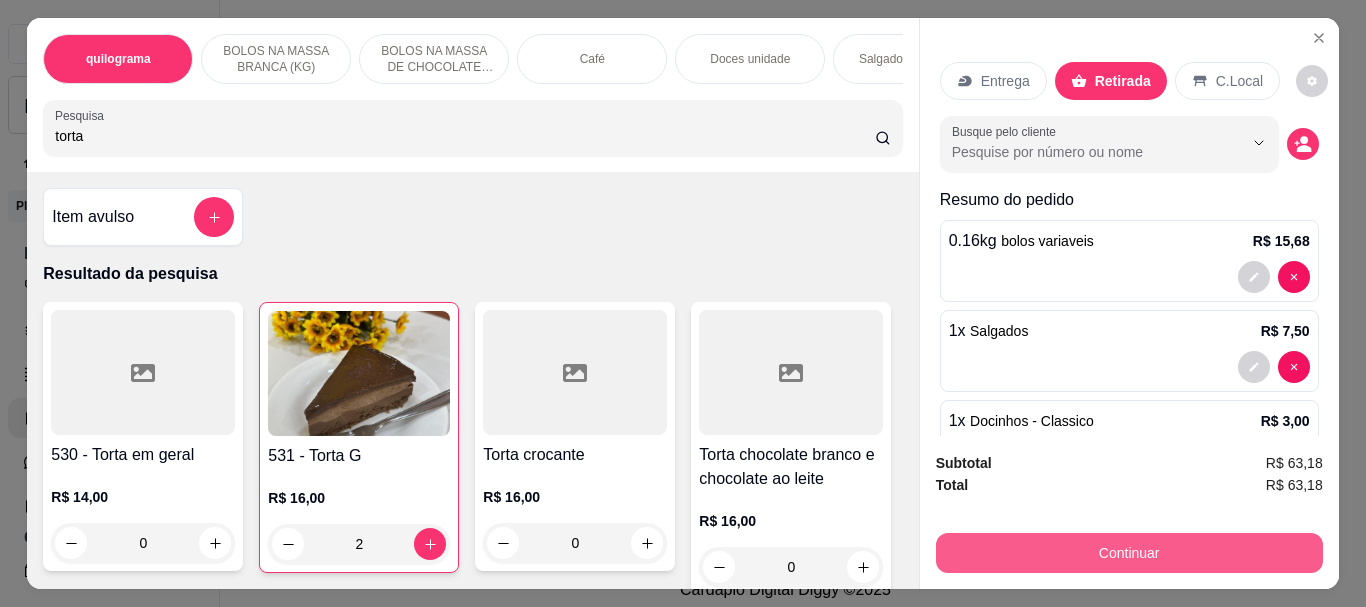 click on "Continuar" at bounding box center [1129, 550] 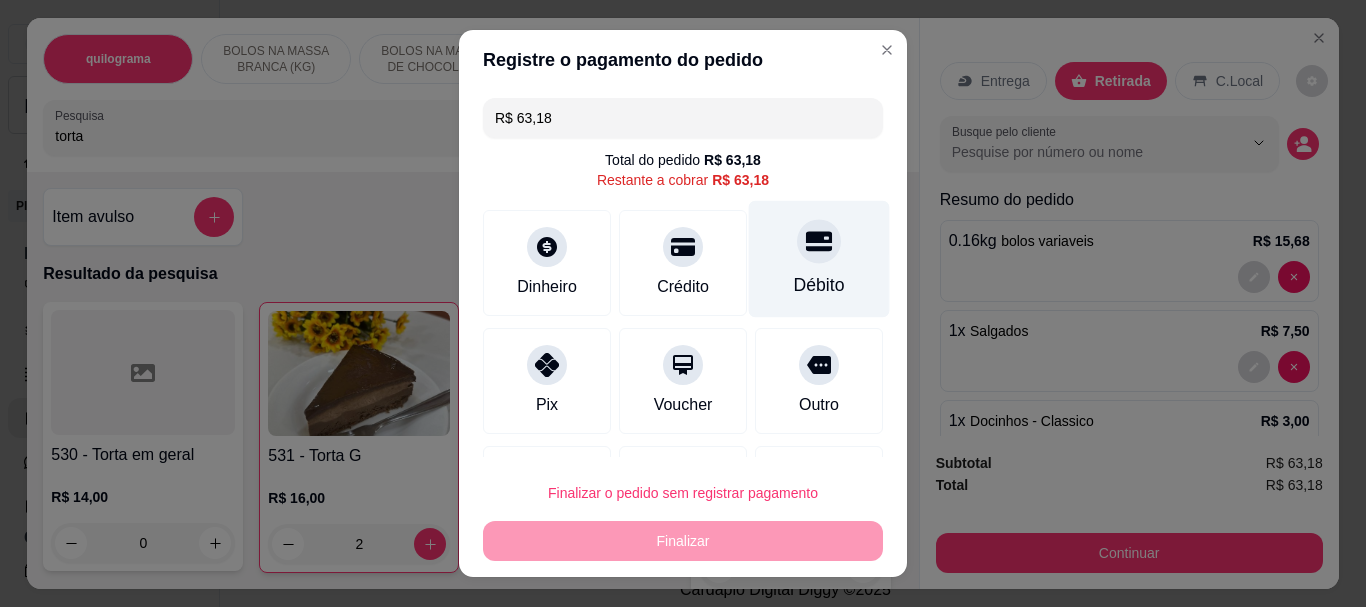 click on "Débito" at bounding box center [819, 259] 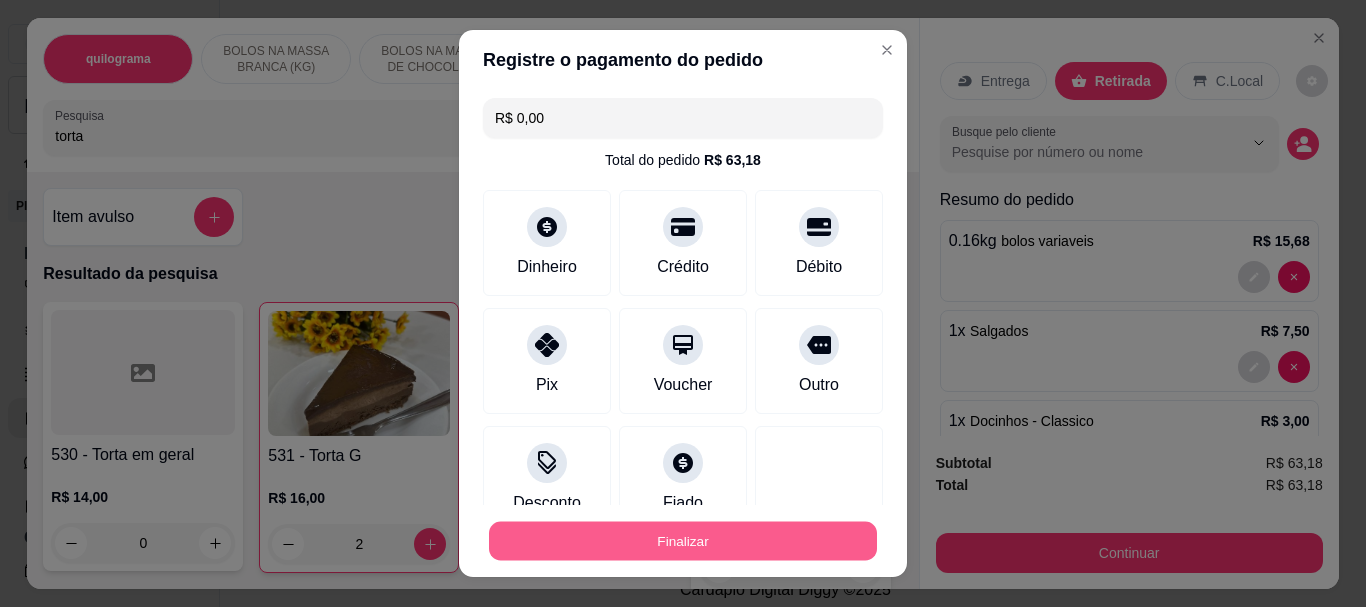 click on "Finalizar" at bounding box center [683, 540] 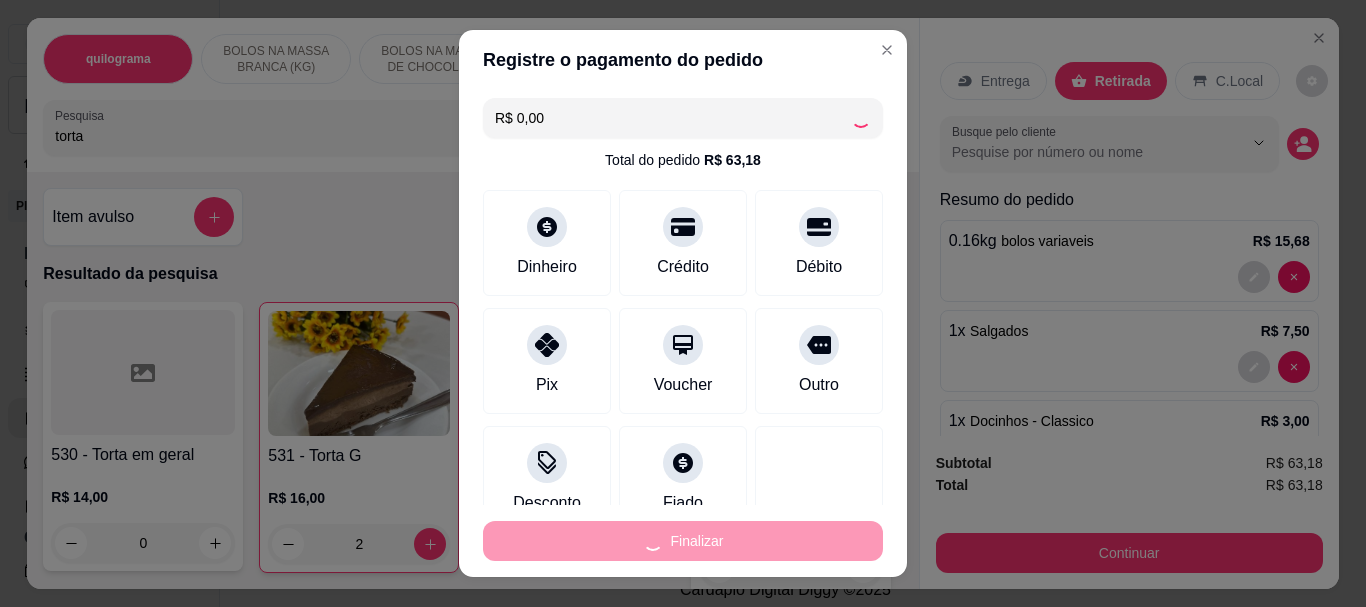 type on "0" 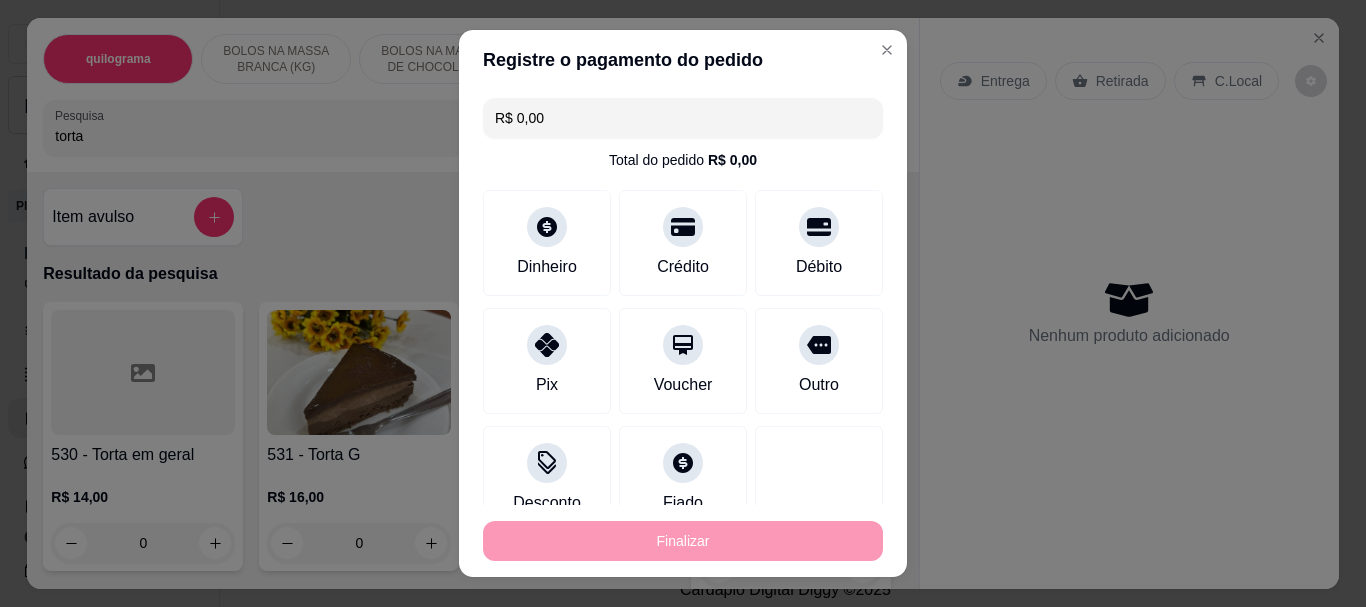 type on "-R$ 63,18" 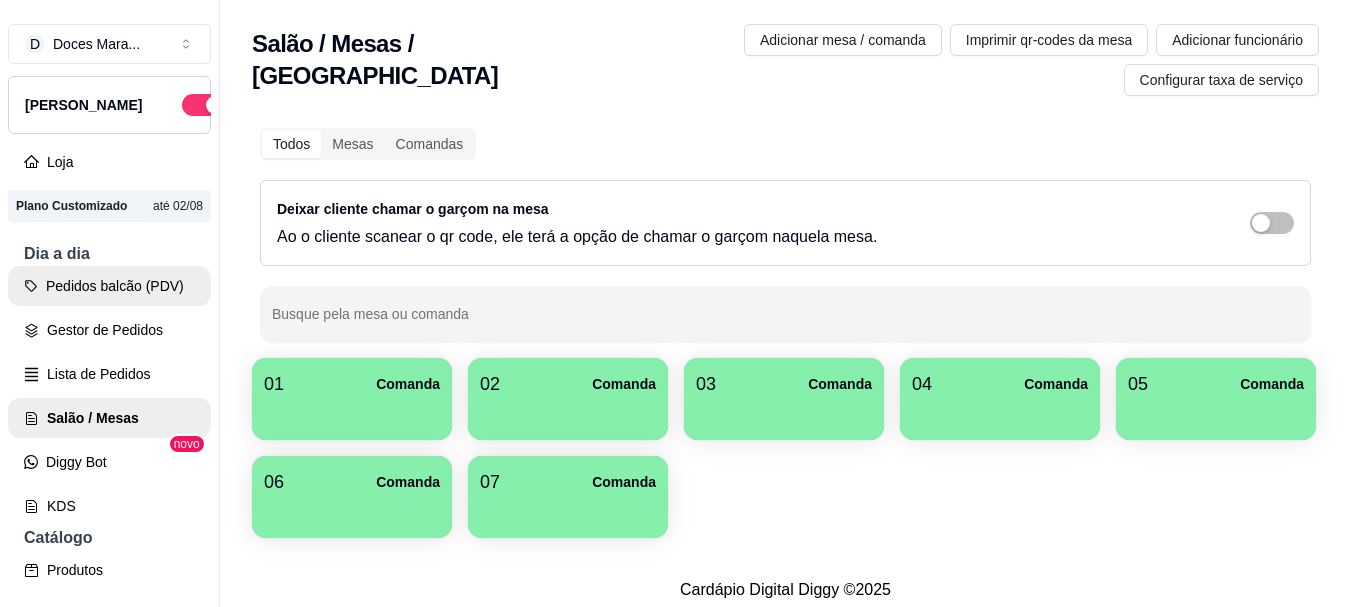 click on "Pedidos balcão (PDV)" at bounding box center (109, 286) 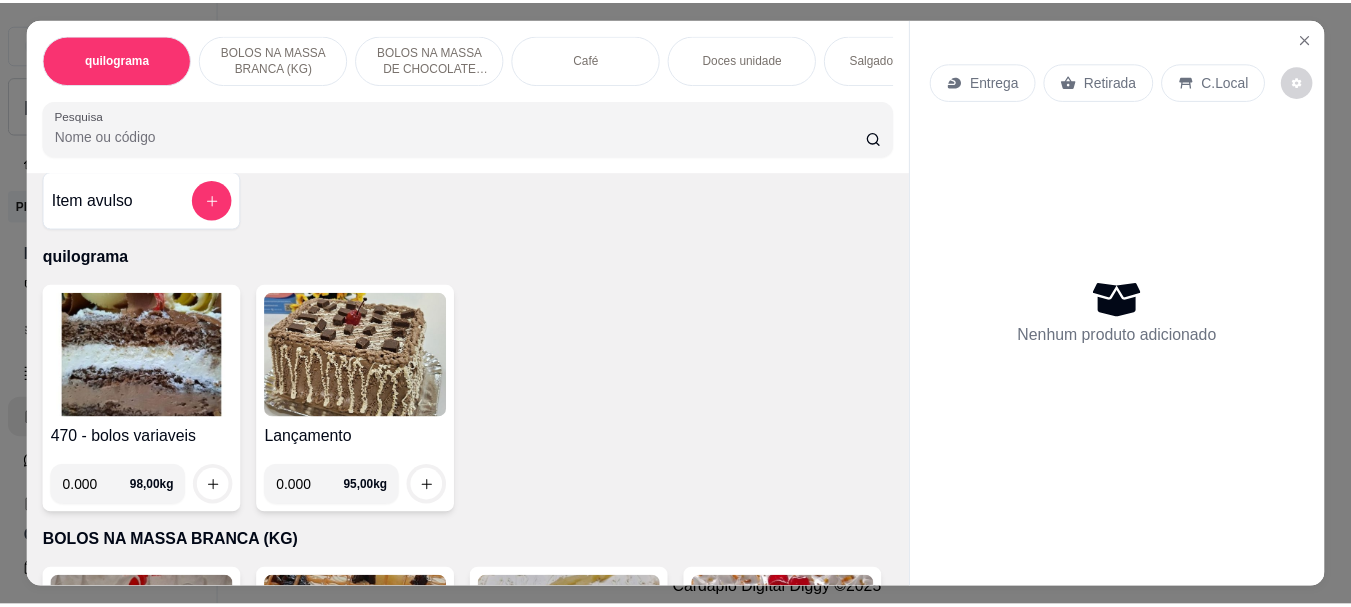 scroll, scrollTop: 0, scrollLeft: 0, axis: both 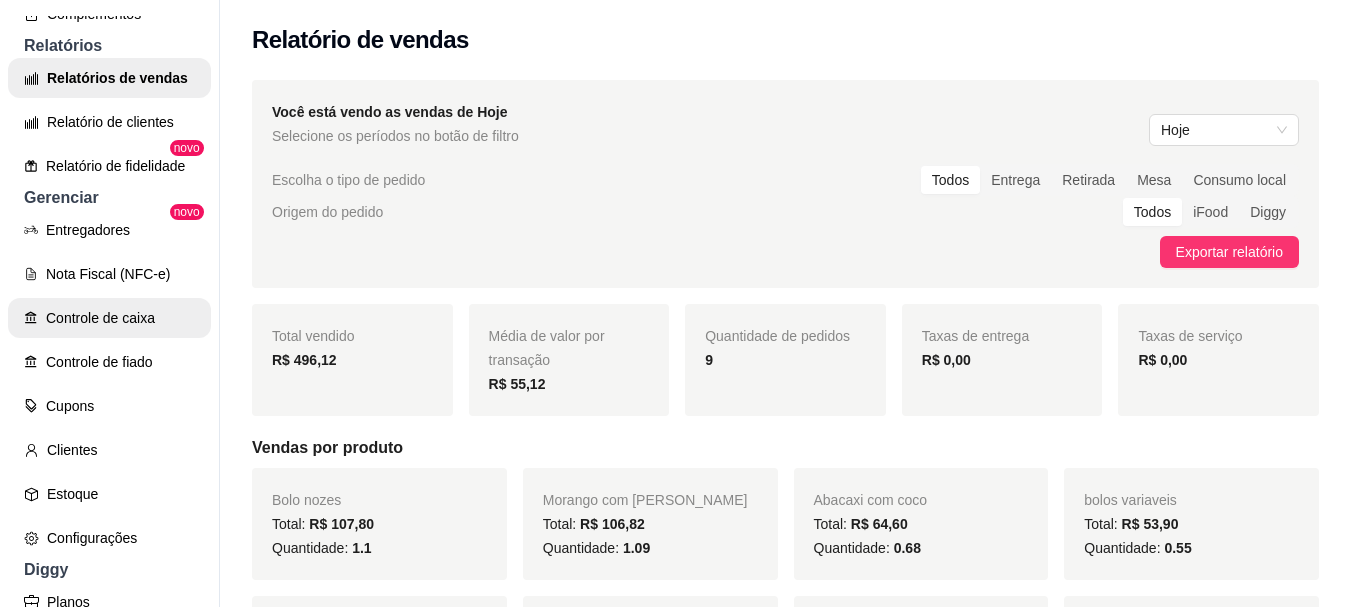 click on "Controle de caixa" at bounding box center (109, 318) 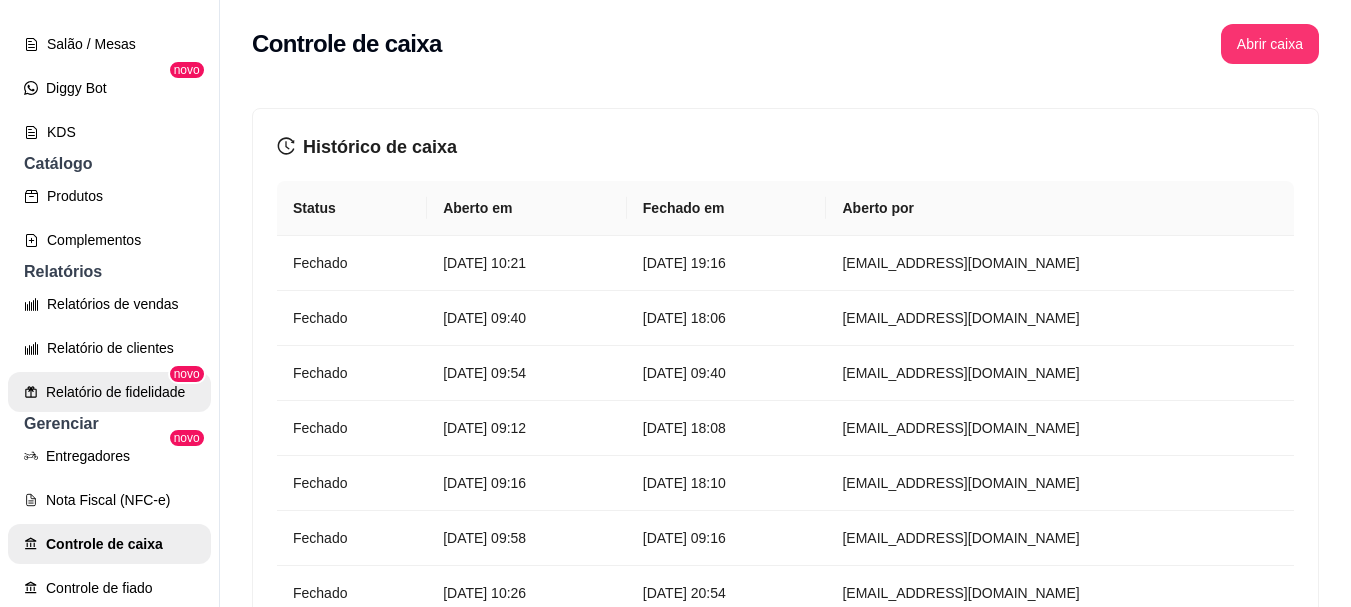 scroll, scrollTop: 400, scrollLeft: 0, axis: vertical 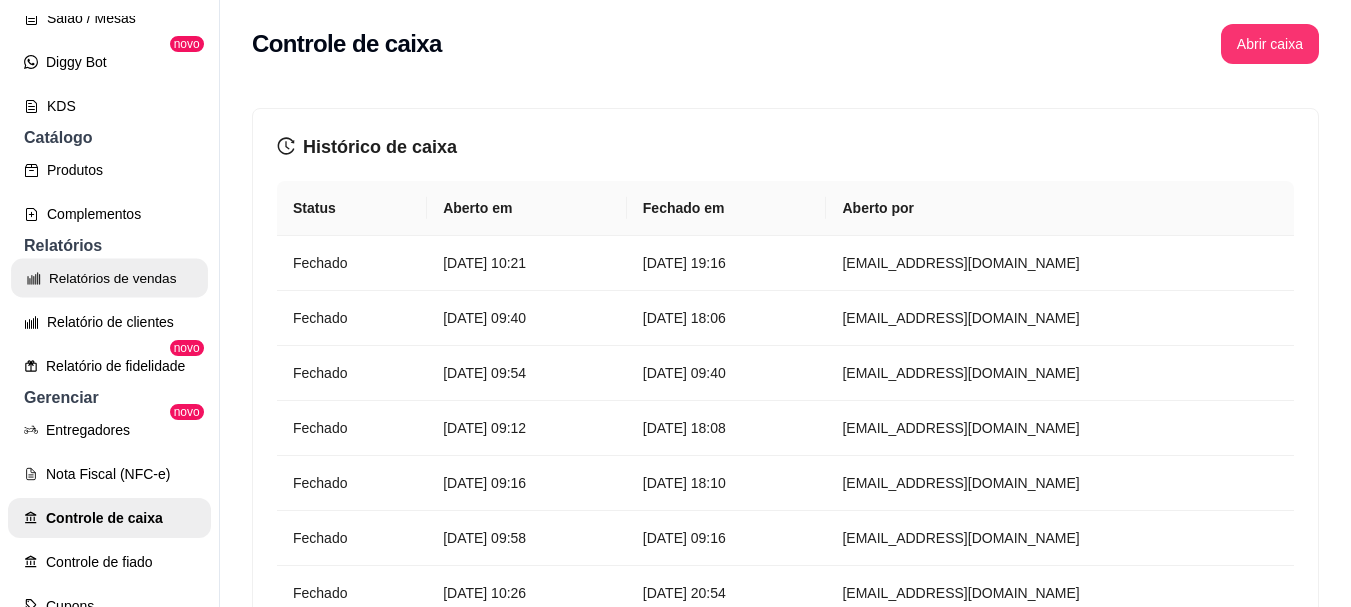 click on "Relatórios de vendas" at bounding box center (109, 278) 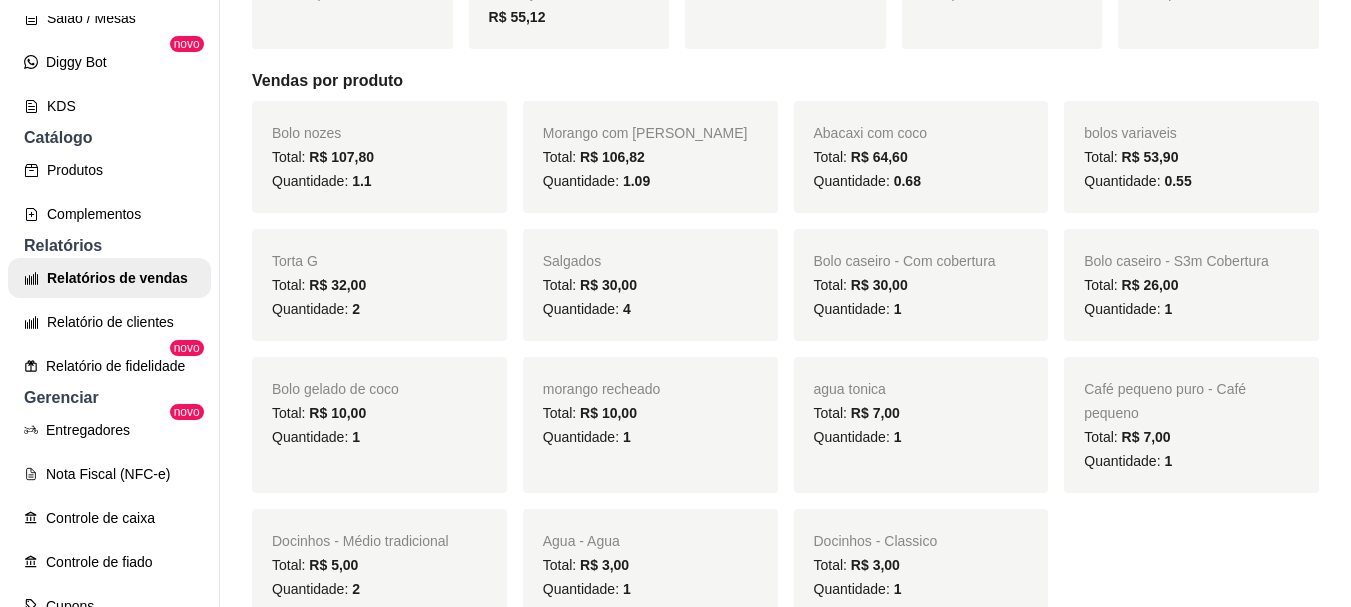 scroll, scrollTop: 0, scrollLeft: 0, axis: both 